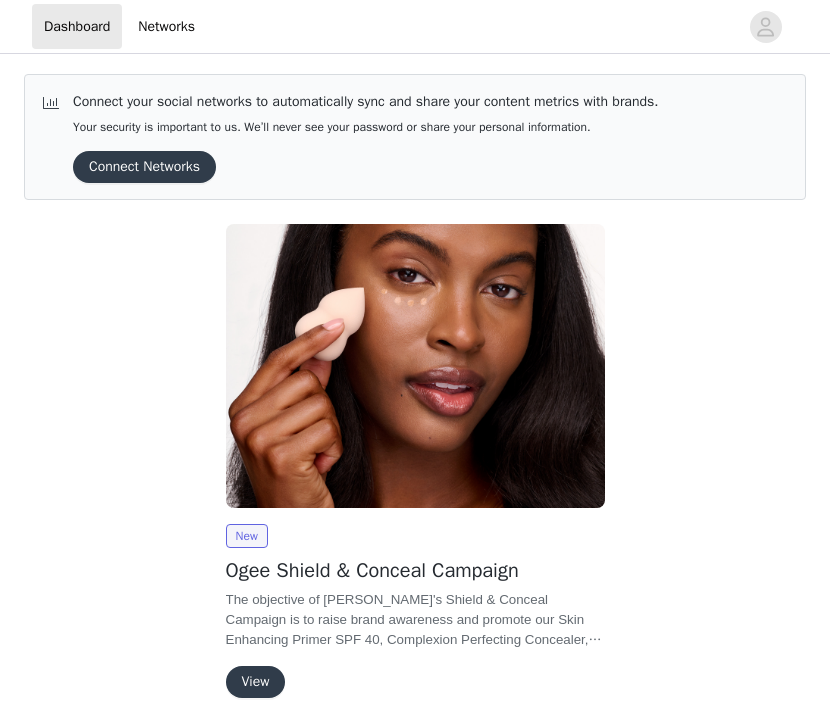 scroll, scrollTop: 0, scrollLeft: 0, axis: both 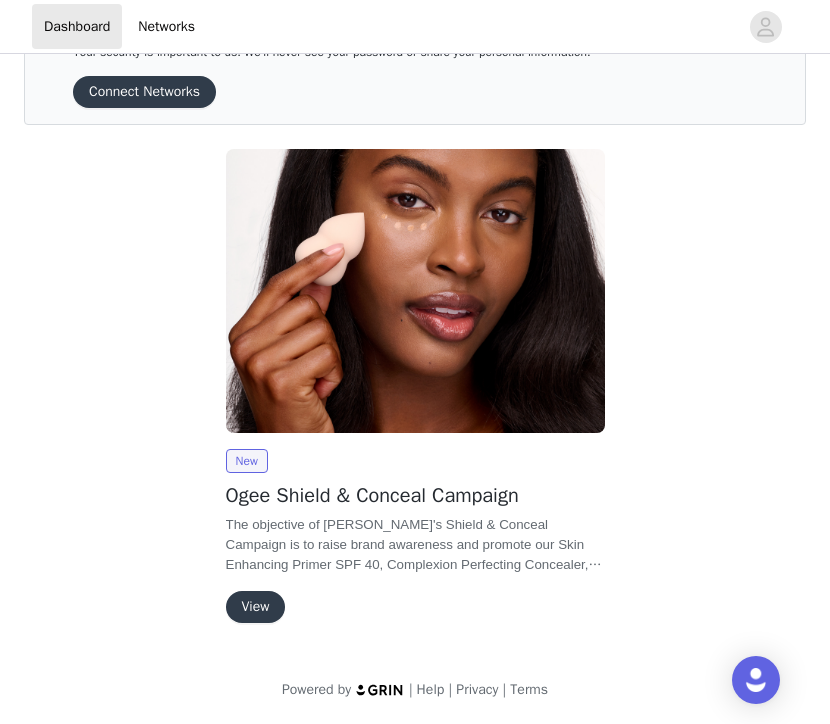 click on "View" at bounding box center [256, 607] 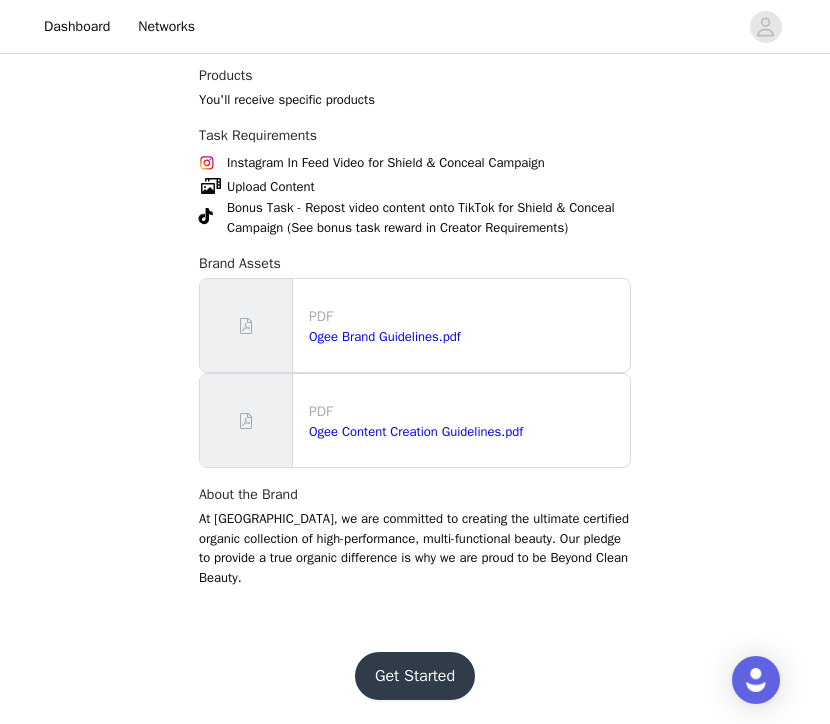 scroll, scrollTop: 1012, scrollLeft: 0, axis: vertical 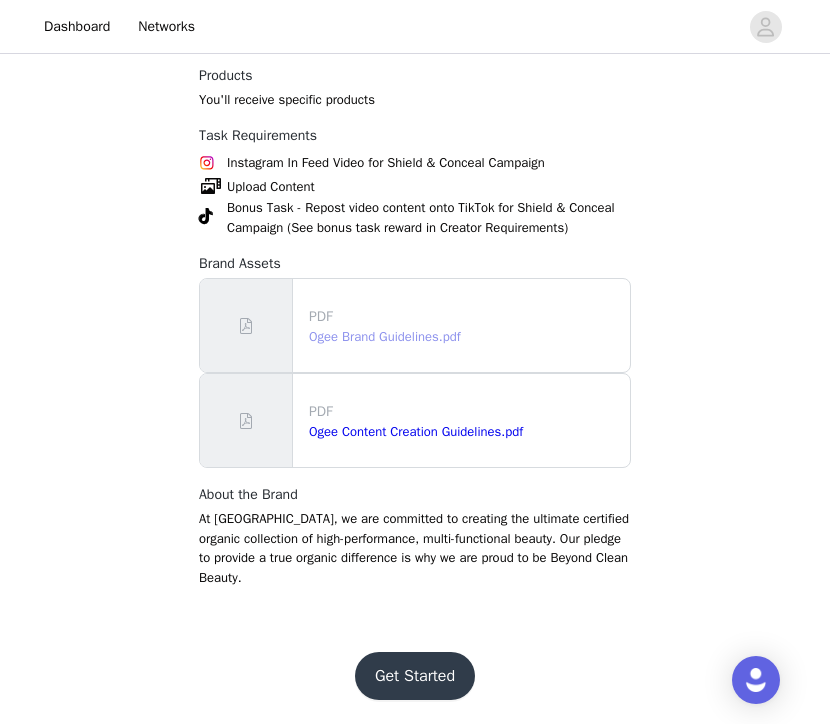 click on "Ogee Brand Guidelines.pdf" at bounding box center [385, 336] 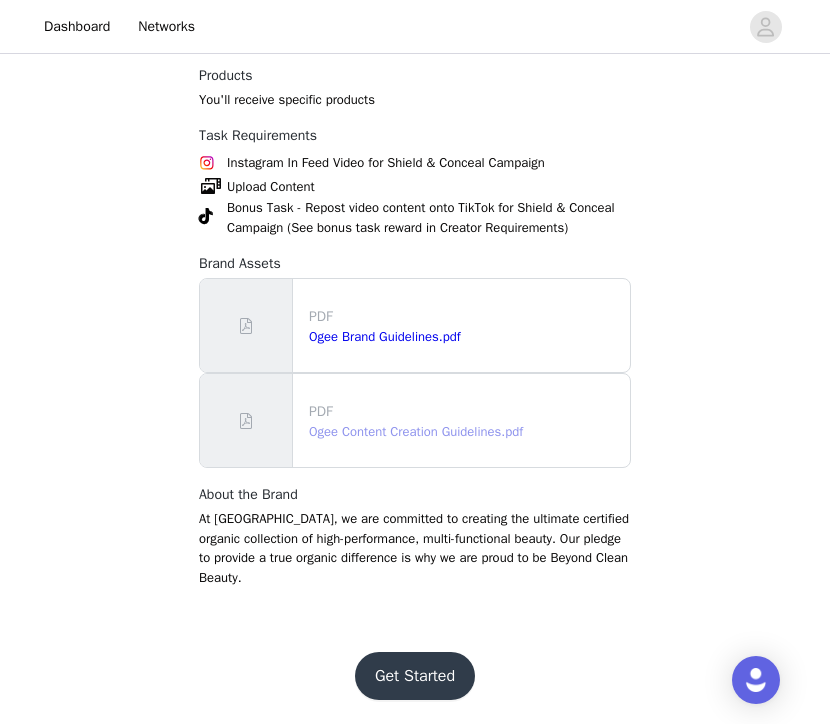 click on "Ogee Content Creation Guidelines.pdf" at bounding box center (416, 431) 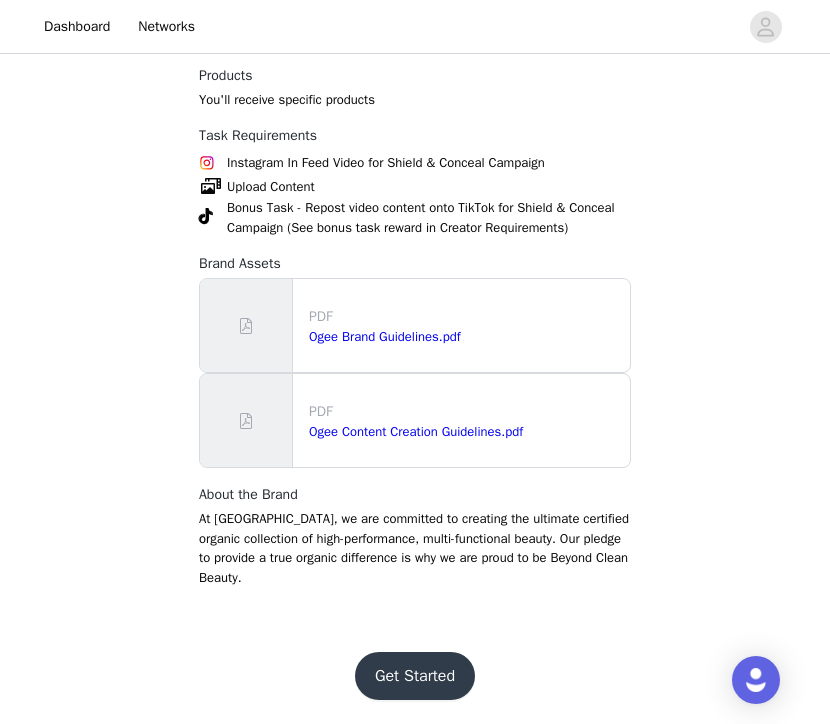 scroll, scrollTop: 1012, scrollLeft: 0, axis: vertical 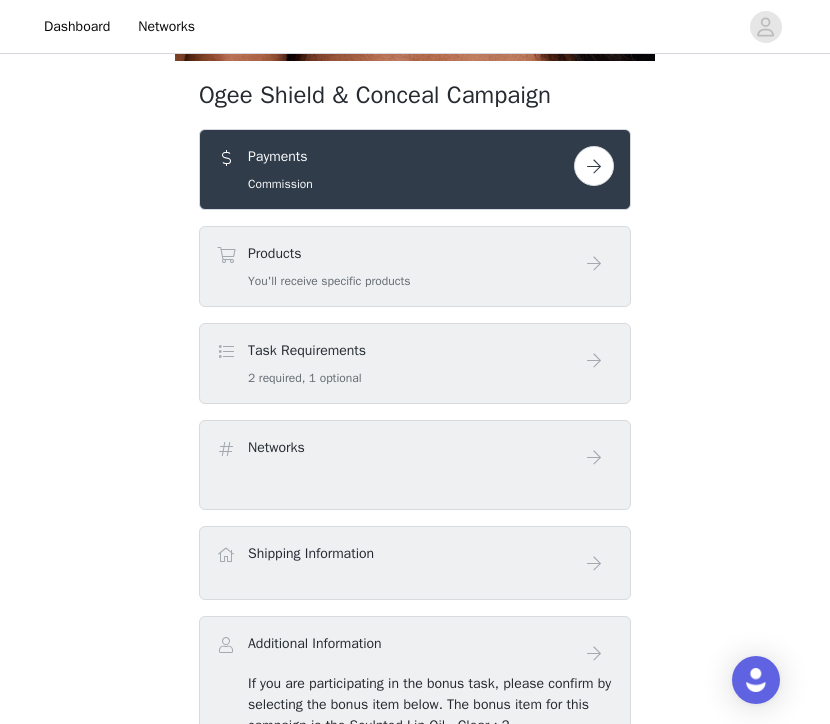 click at bounding box center [594, 166] 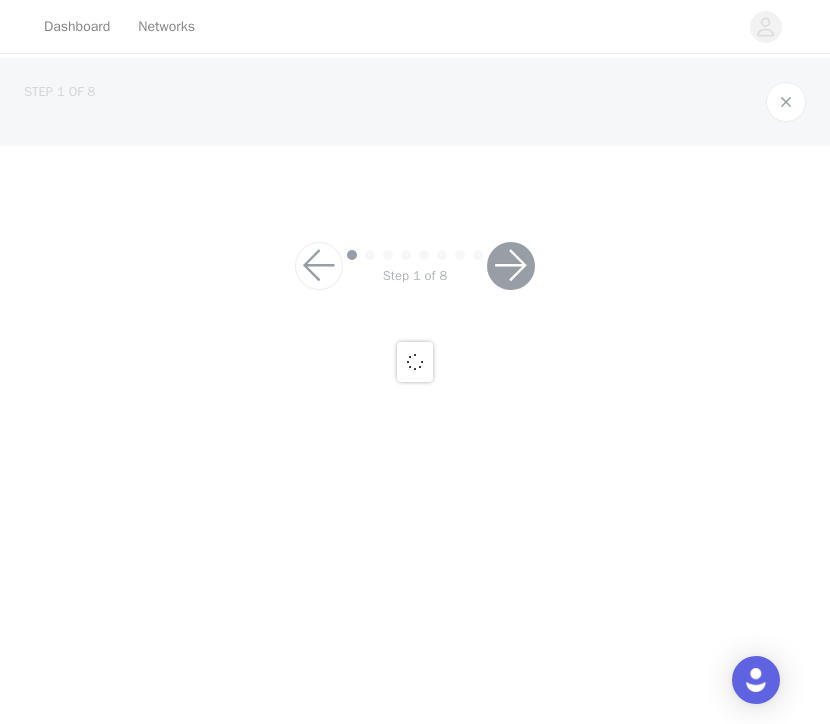 scroll, scrollTop: 0, scrollLeft: 0, axis: both 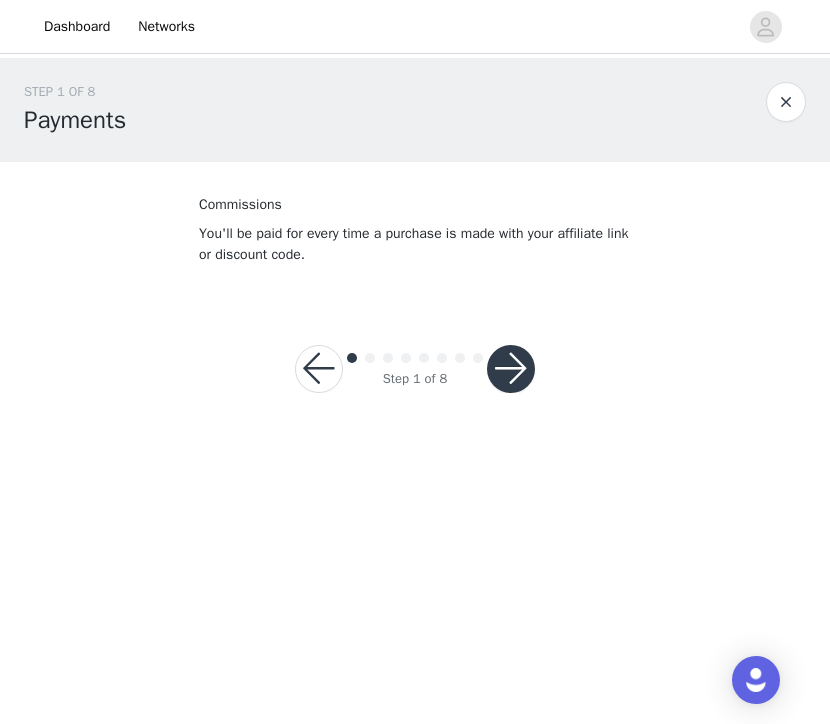 click at bounding box center [511, 369] 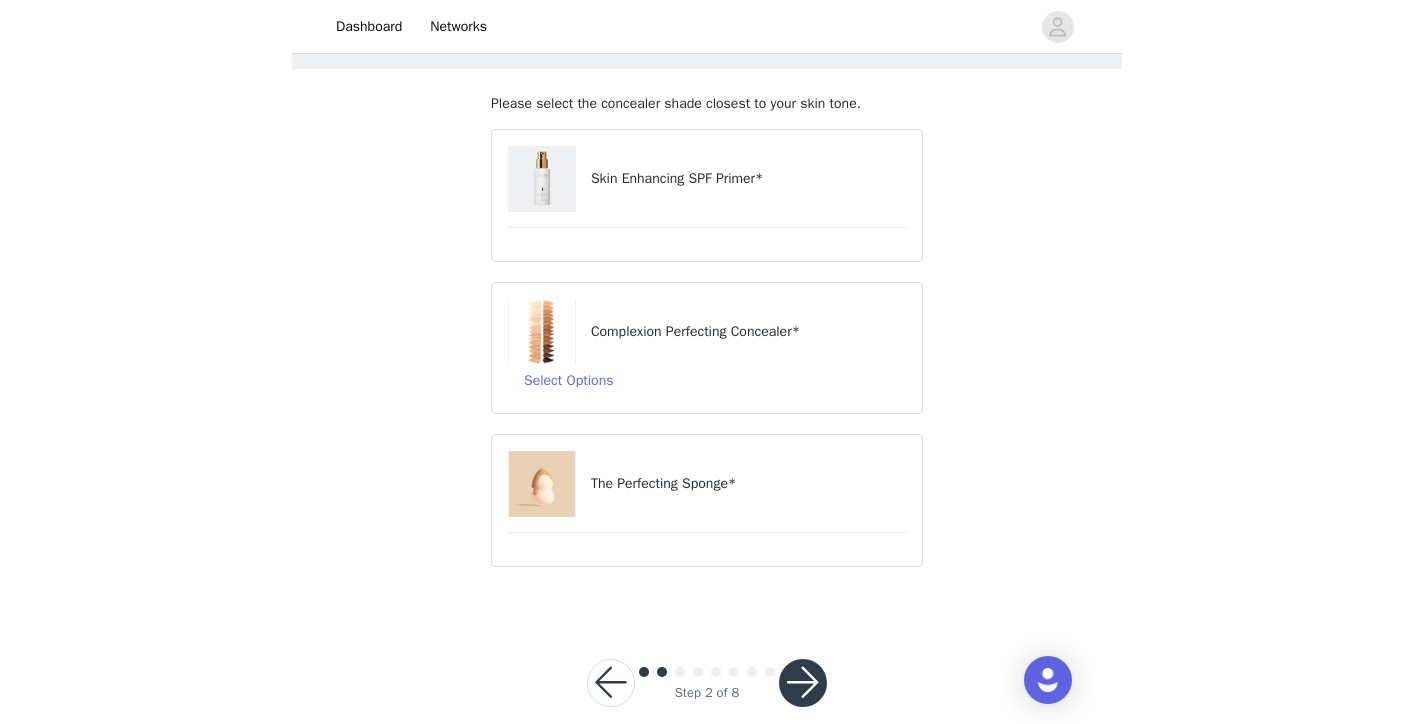 scroll, scrollTop: 94, scrollLeft: 0, axis: vertical 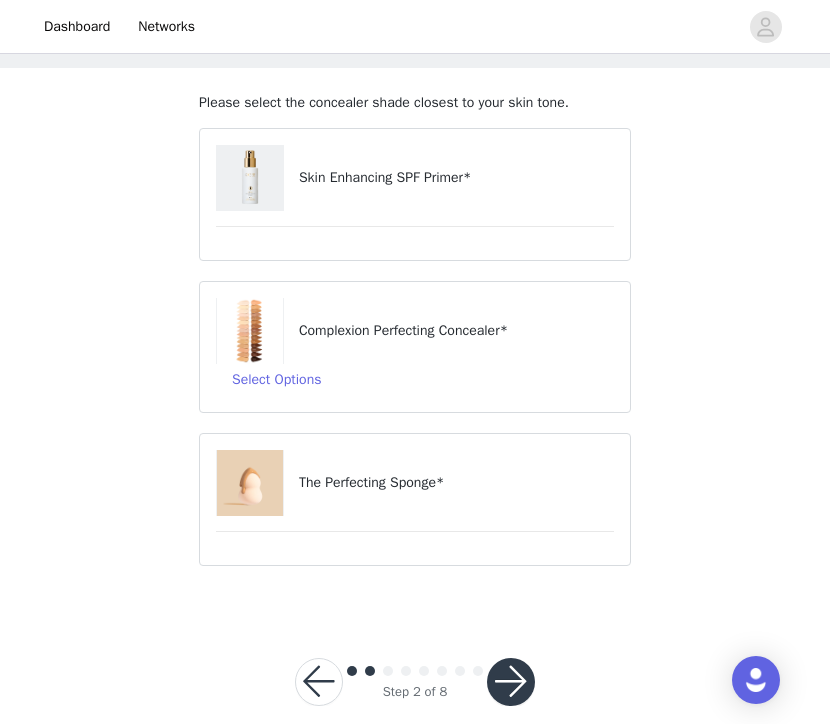click on "STEP 2 OF 8
Products
Please select the concealer shade closest to your skin tone.                 Skin Enhancing SPF Primer*                     Complexion Perfecting Concealer*         Select Options         The Perfecting Sponge*" at bounding box center [415, 287] 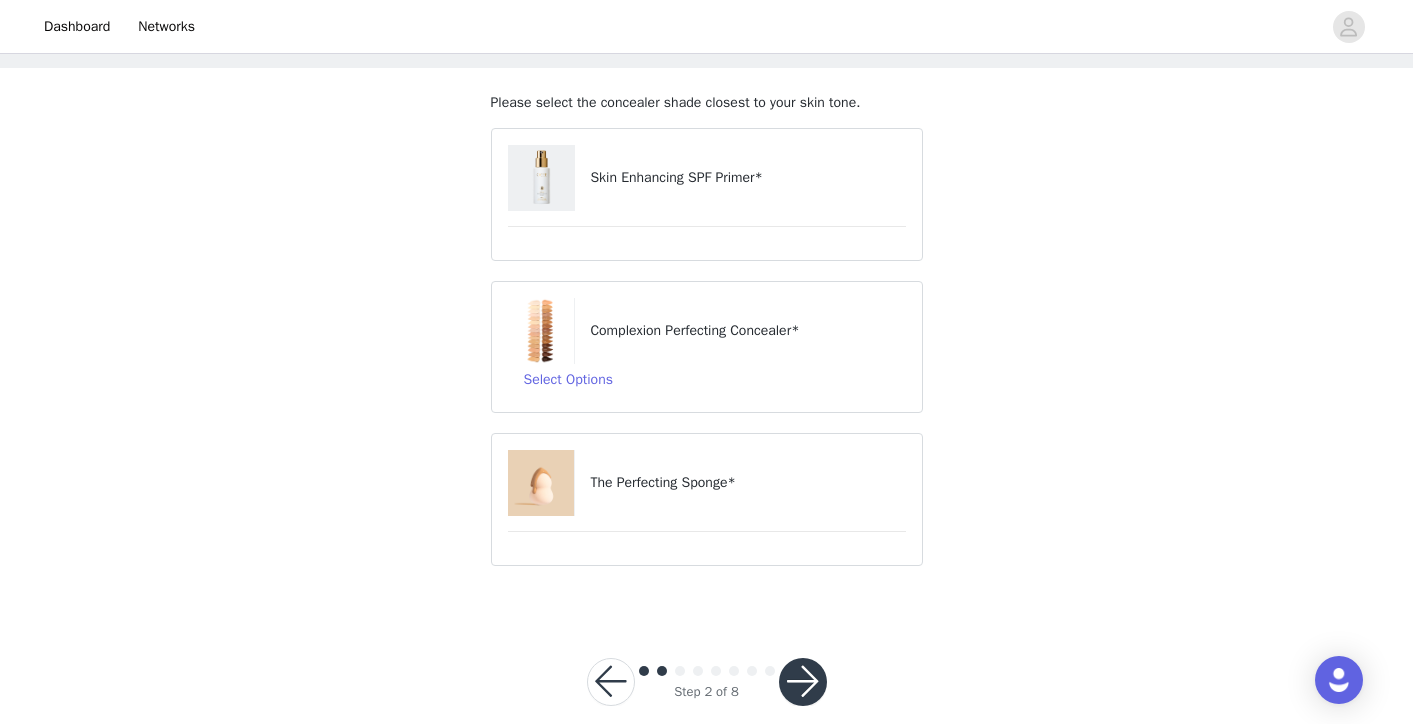 click at bounding box center [542, 178] 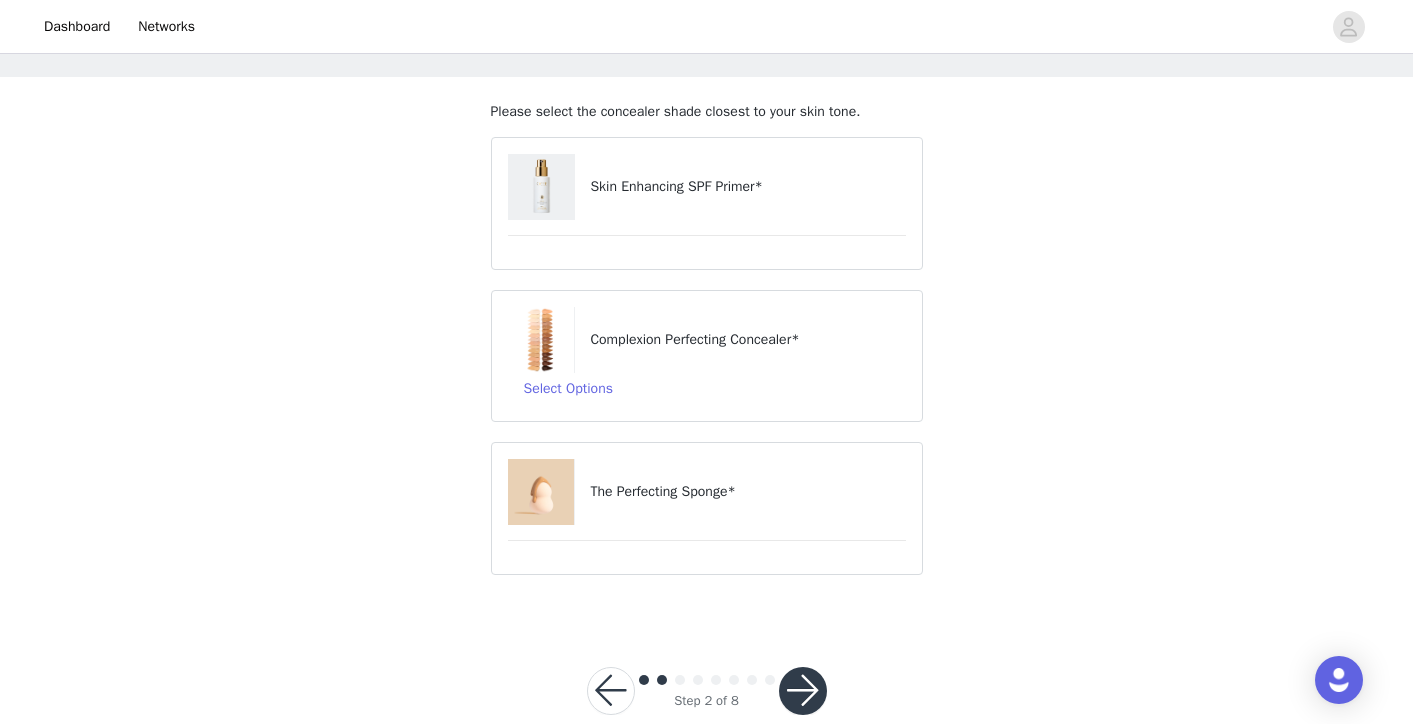 scroll, scrollTop: 112, scrollLeft: 0, axis: vertical 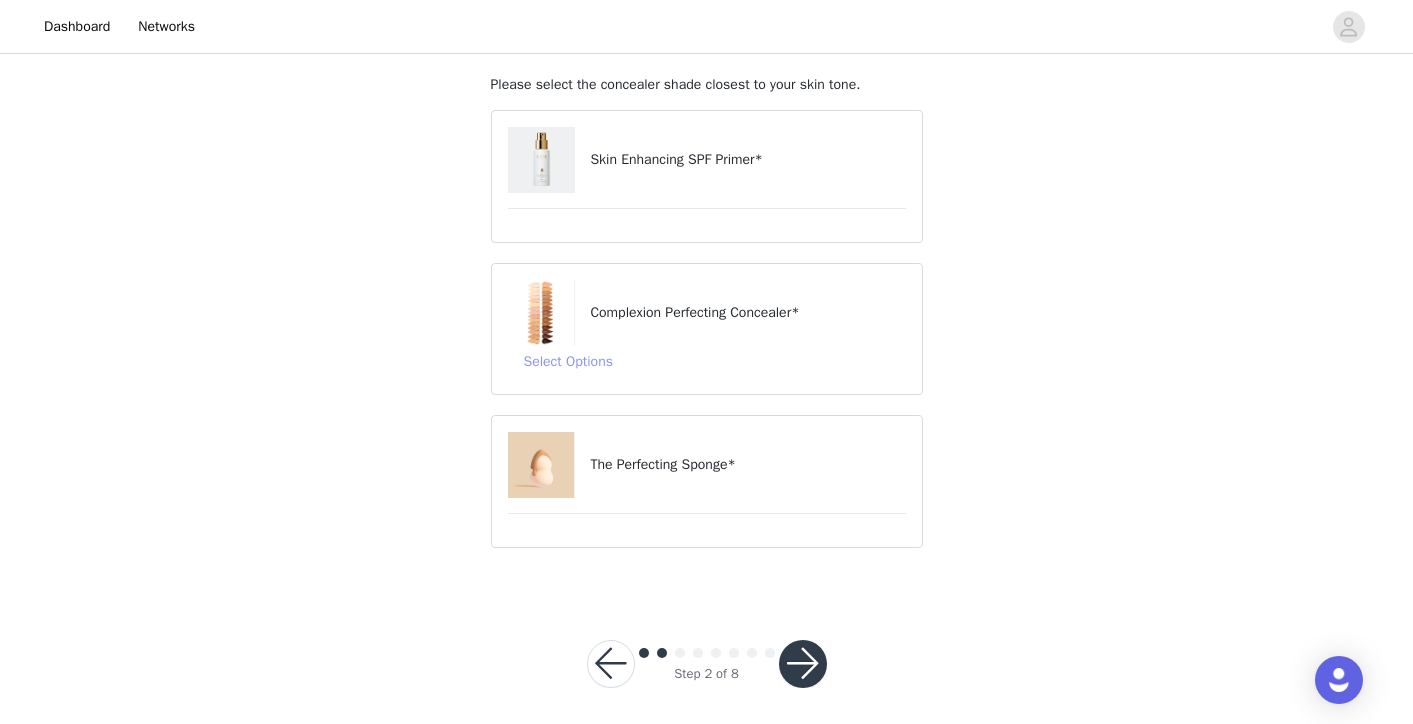 click on "Select Options" at bounding box center [568, 362] 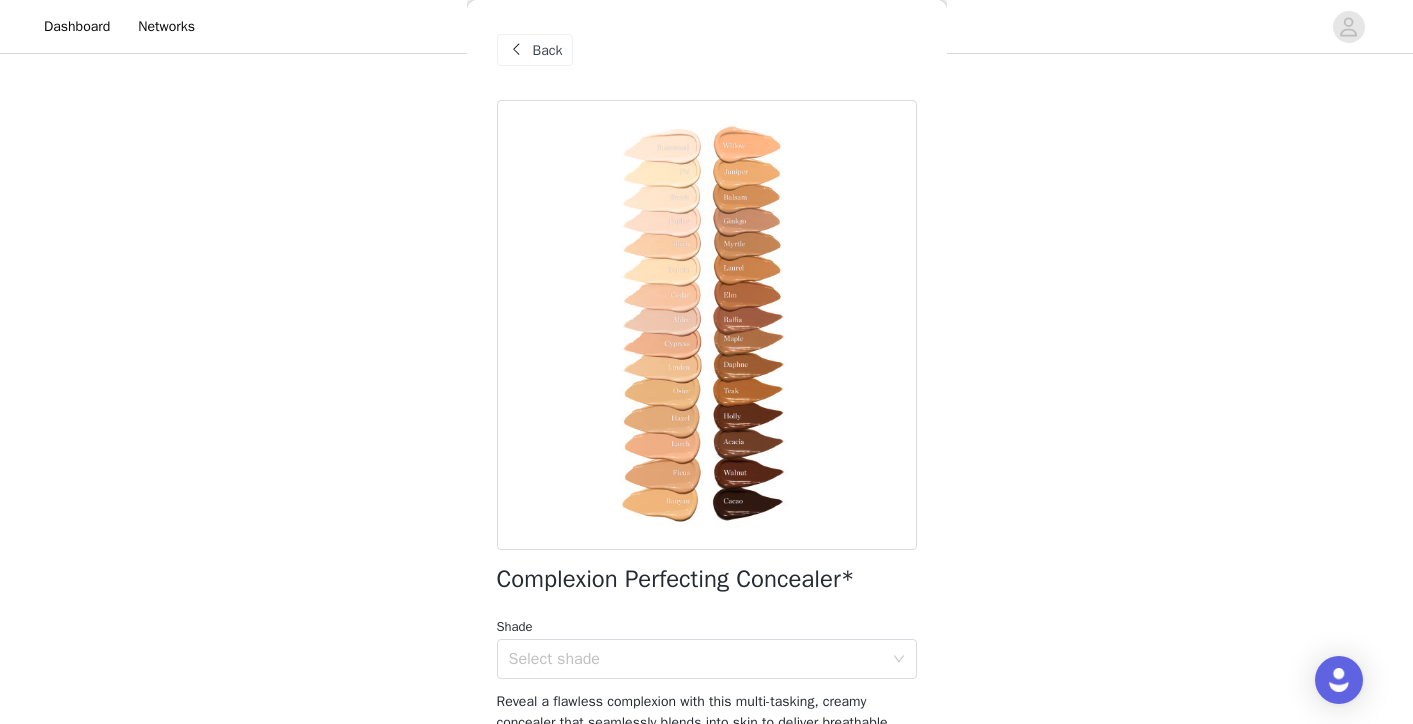 scroll, scrollTop: 123, scrollLeft: 0, axis: vertical 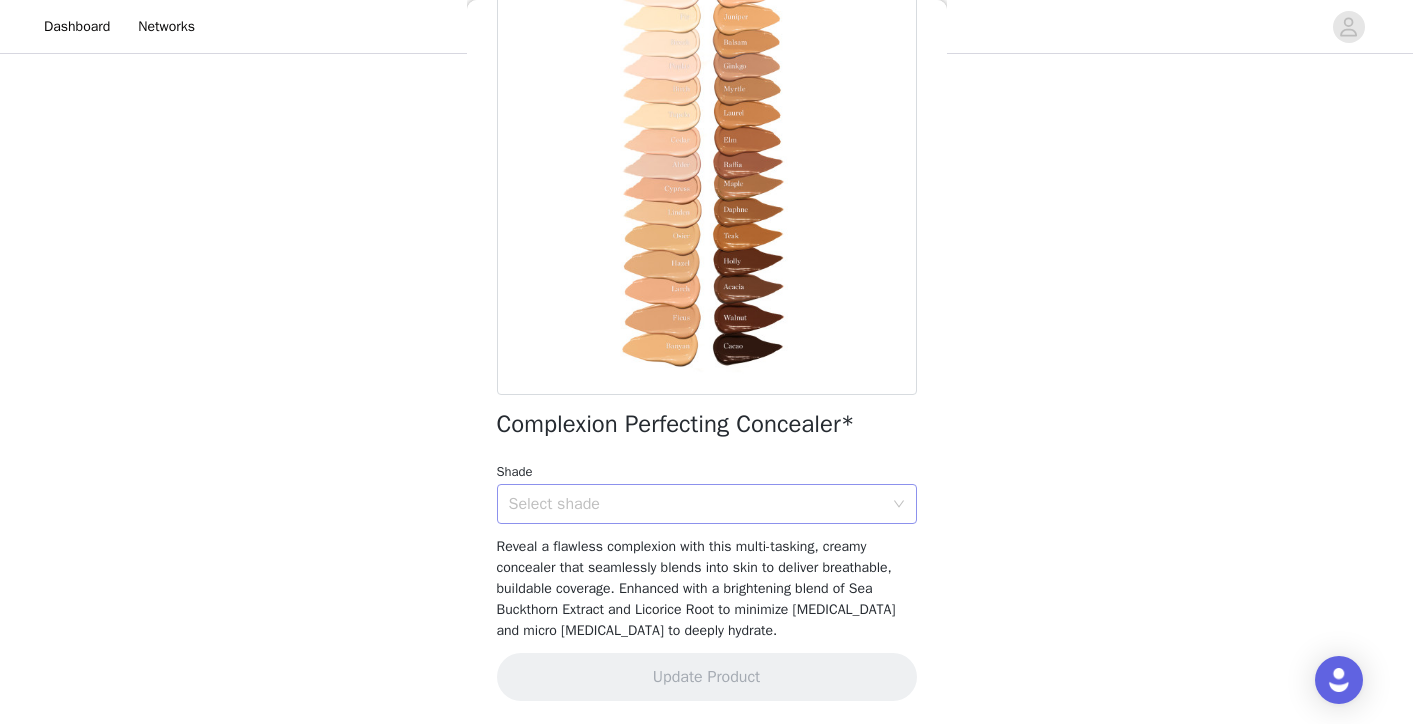 click on "Select shade" at bounding box center (696, 504) 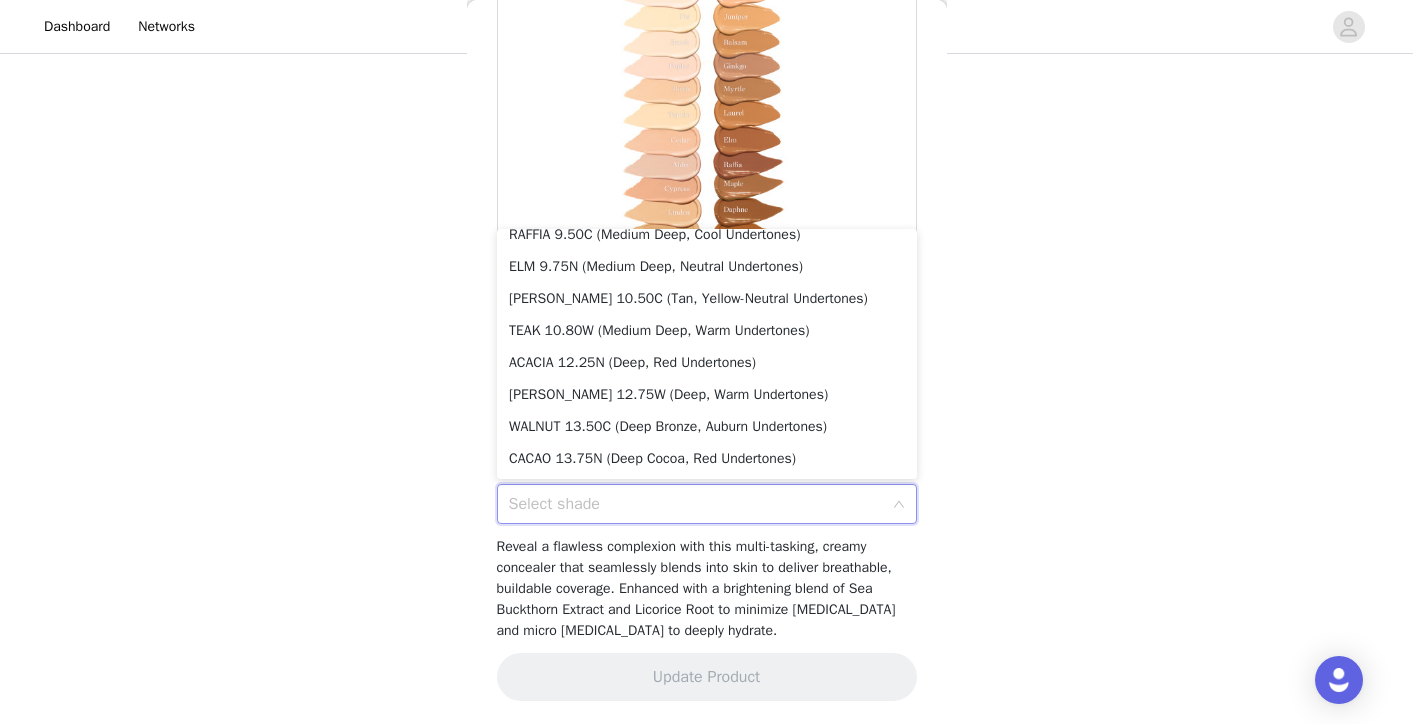 scroll, scrollTop: 4, scrollLeft: 0, axis: vertical 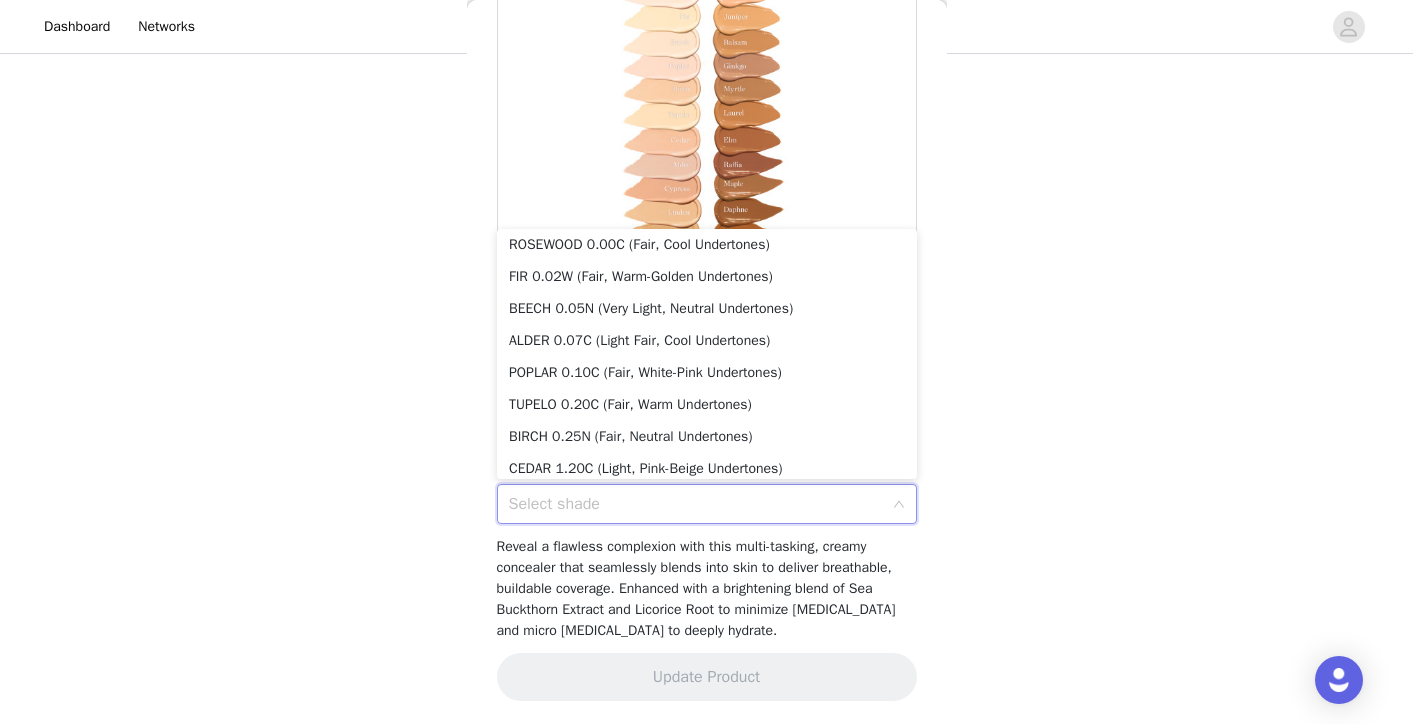 click on "STEP 2 OF 8
Products
Please select the concealer shade closest to your skin tone.                 Skin Enhancing SPF Primer*                     Complexion Perfecting Concealer*         Select Options         The Perfecting Sponge*                         Back     Complexion Perfecting Concealer*               Shade   Select shade   Reveal a flawless complexion with this multi-tasking, creamy concealer that seamlessly blends into skin to deliver breathable, buildable coverage. Enhanced with a brightening blend of Sea Buckthorn Extract and Licorice Root to minimize dark circles and micro Hyaluronic Acid to deeply hydrate.   Update Product" at bounding box center [706, 258] 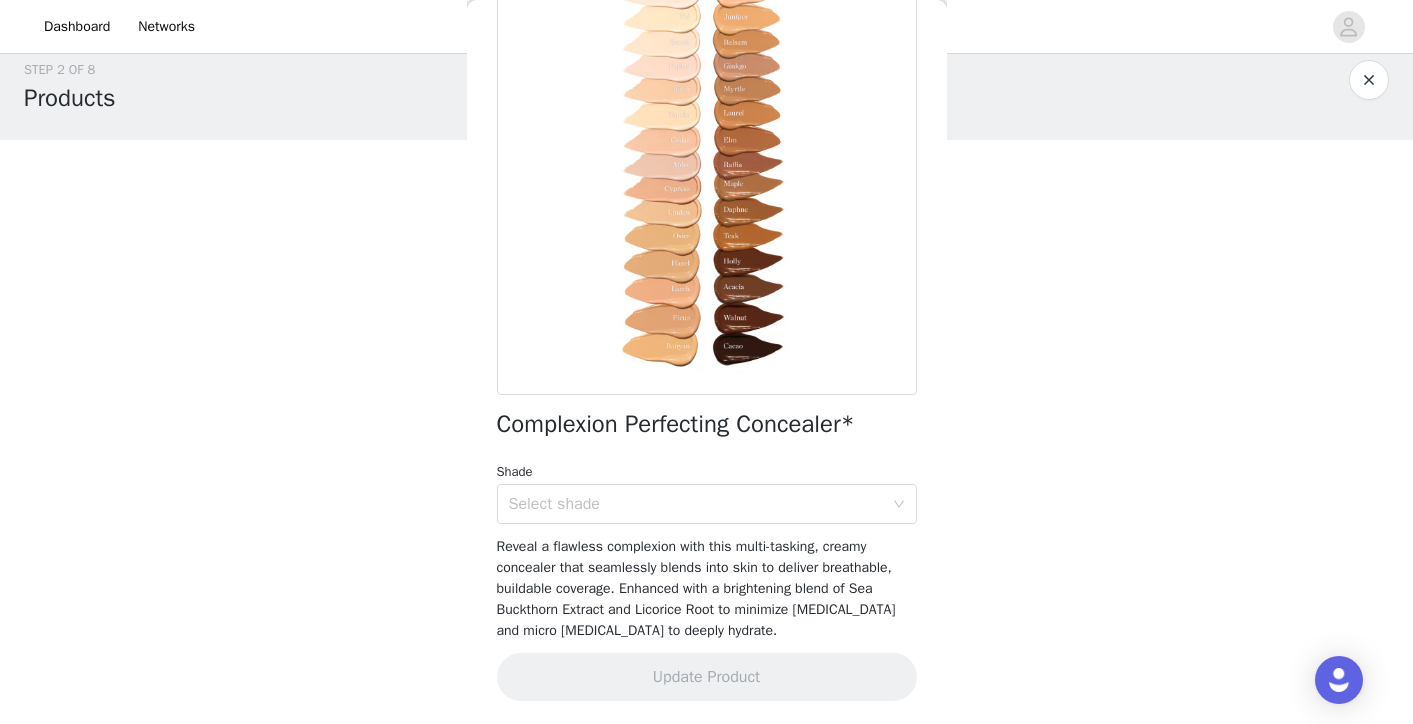 scroll, scrollTop: 10, scrollLeft: 0, axis: vertical 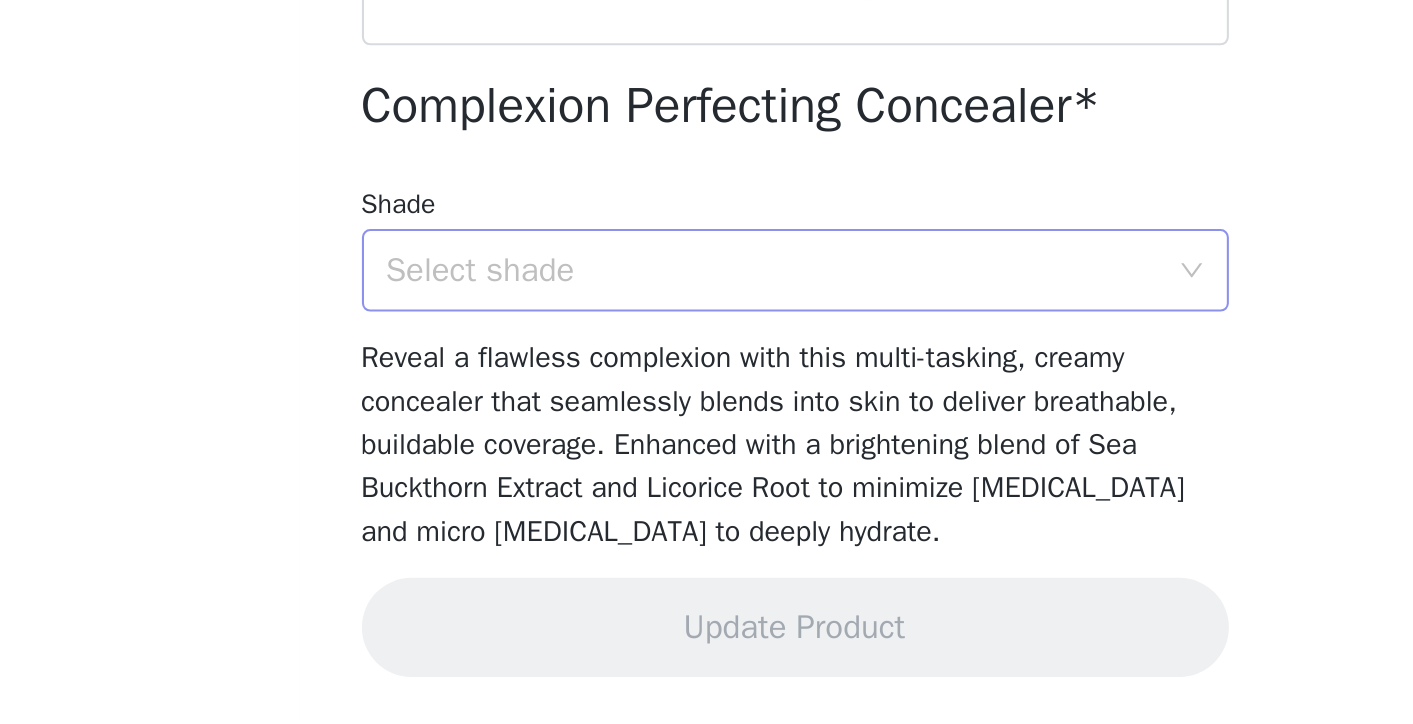 click on "Select shade" at bounding box center (700, 504) 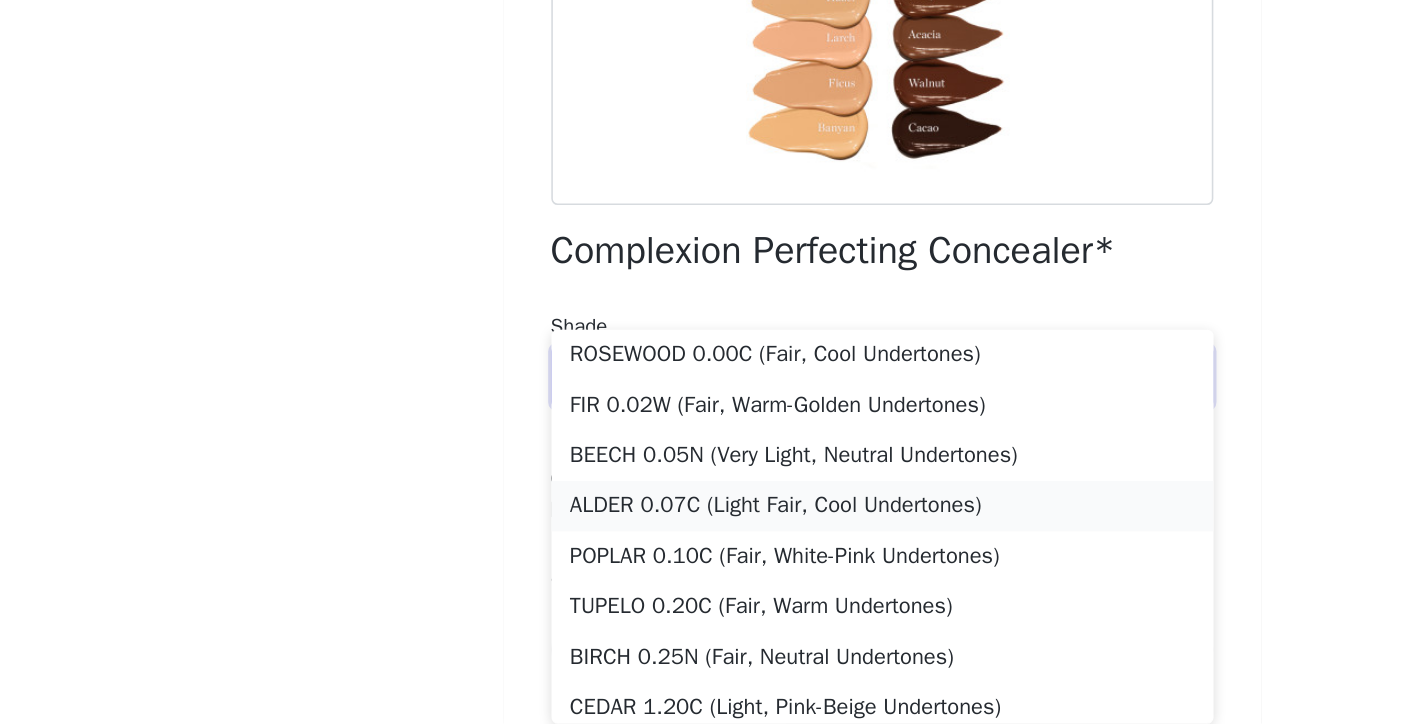 scroll, scrollTop: 176, scrollLeft: 0, axis: vertical 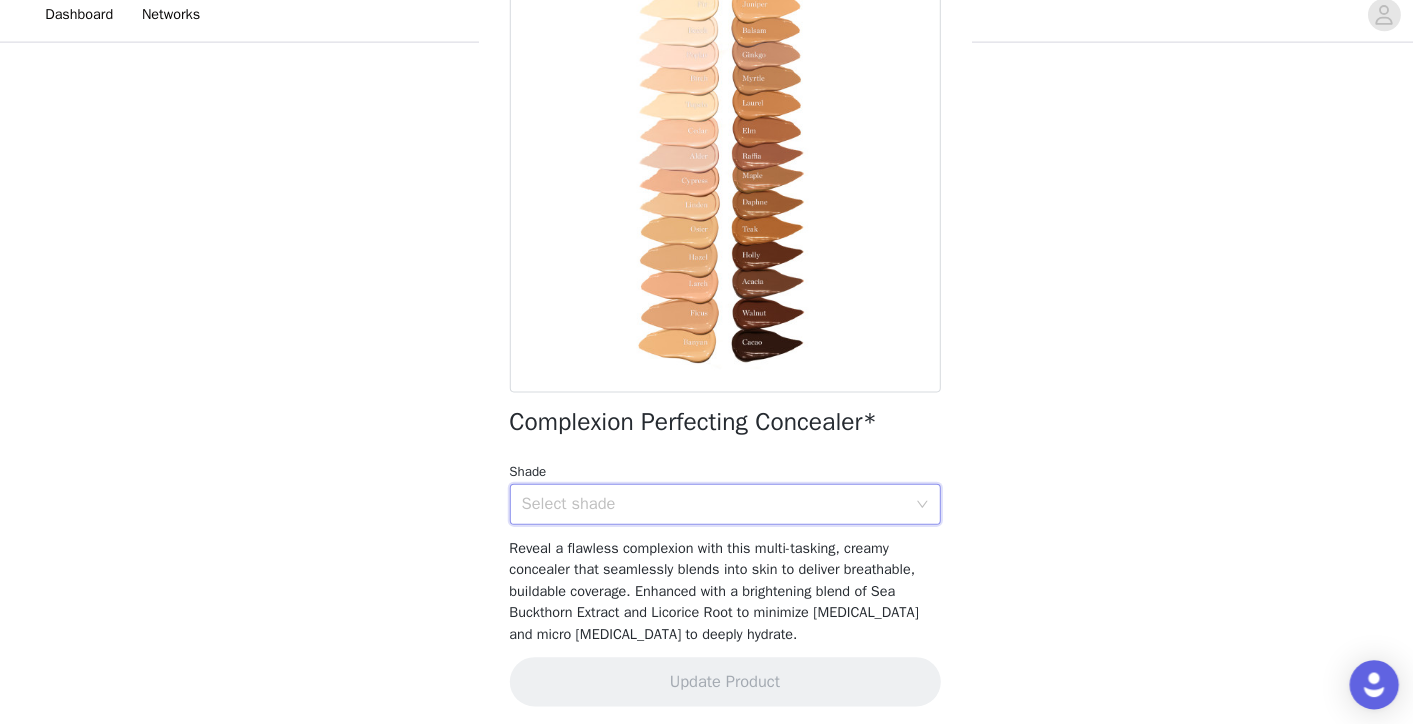 click on "Select shade" at bounding box center (707, 504) 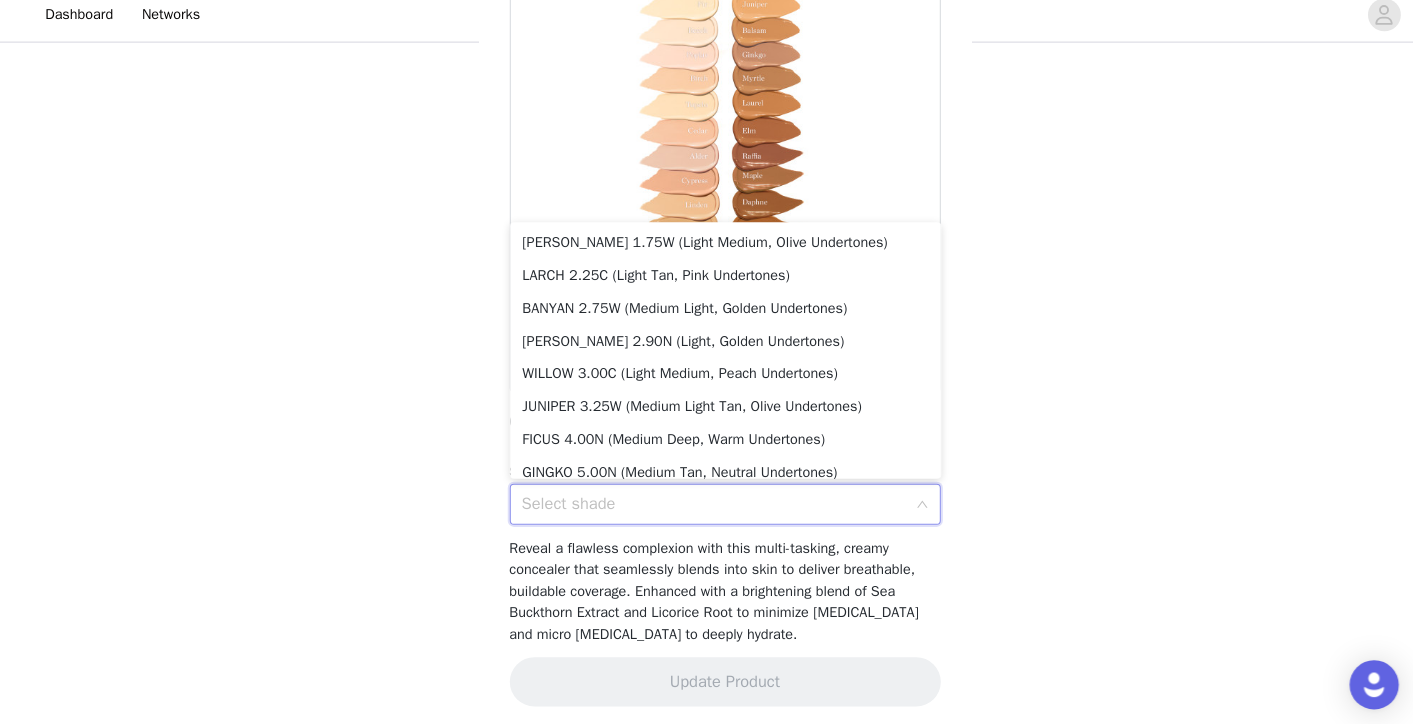 scroll, scrollTop: 330, scrollLeft: 0, axis: vertical 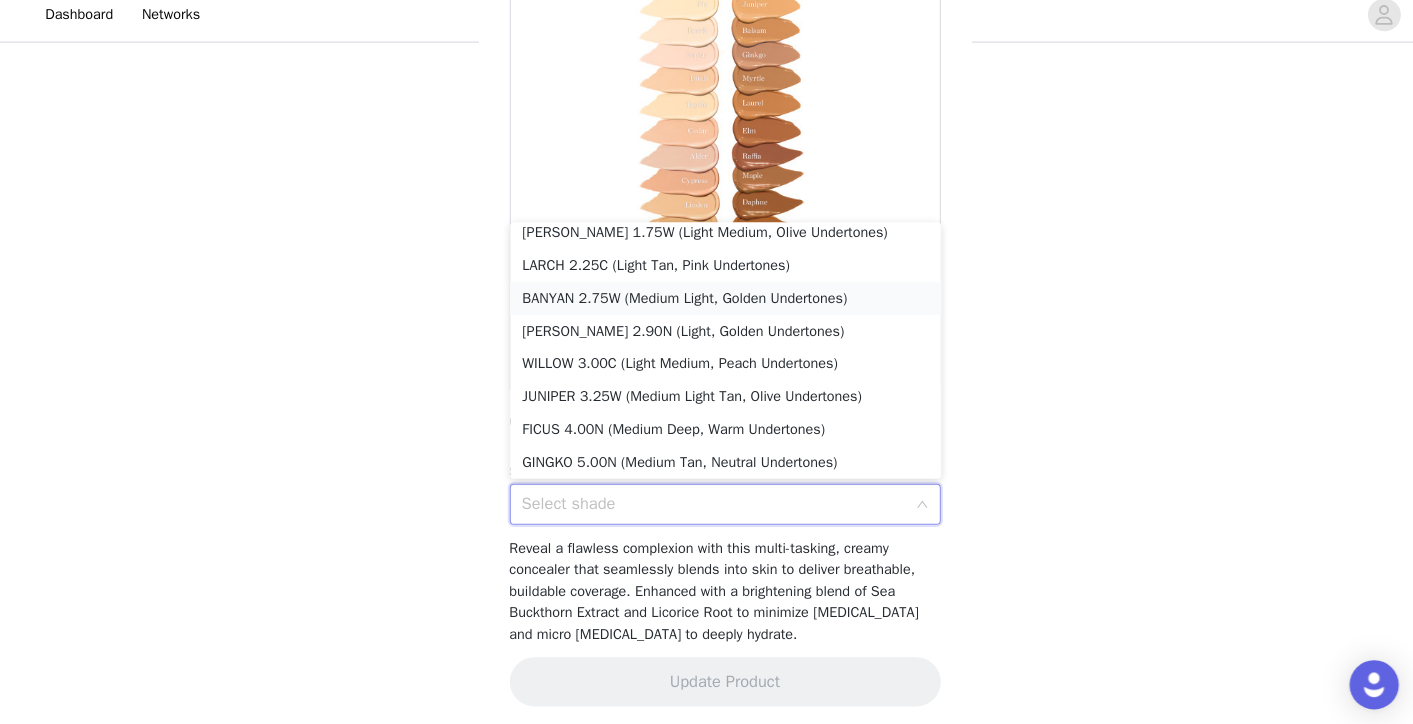 click on "BANYAN 2.75W (Medium Light, Golden Undertones)" at bounding box center [707, 303] 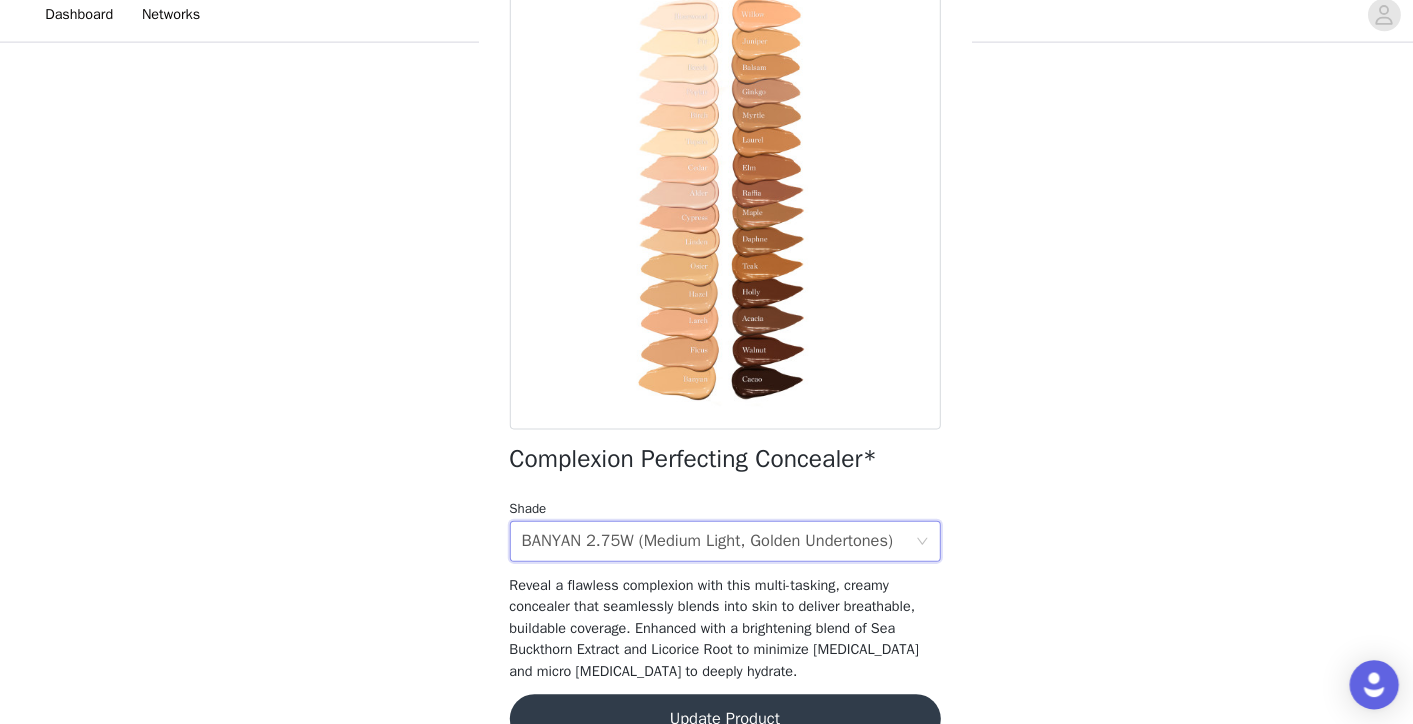 scroll, scrollTop: 121, scrollLeft: 0, axis: vertical 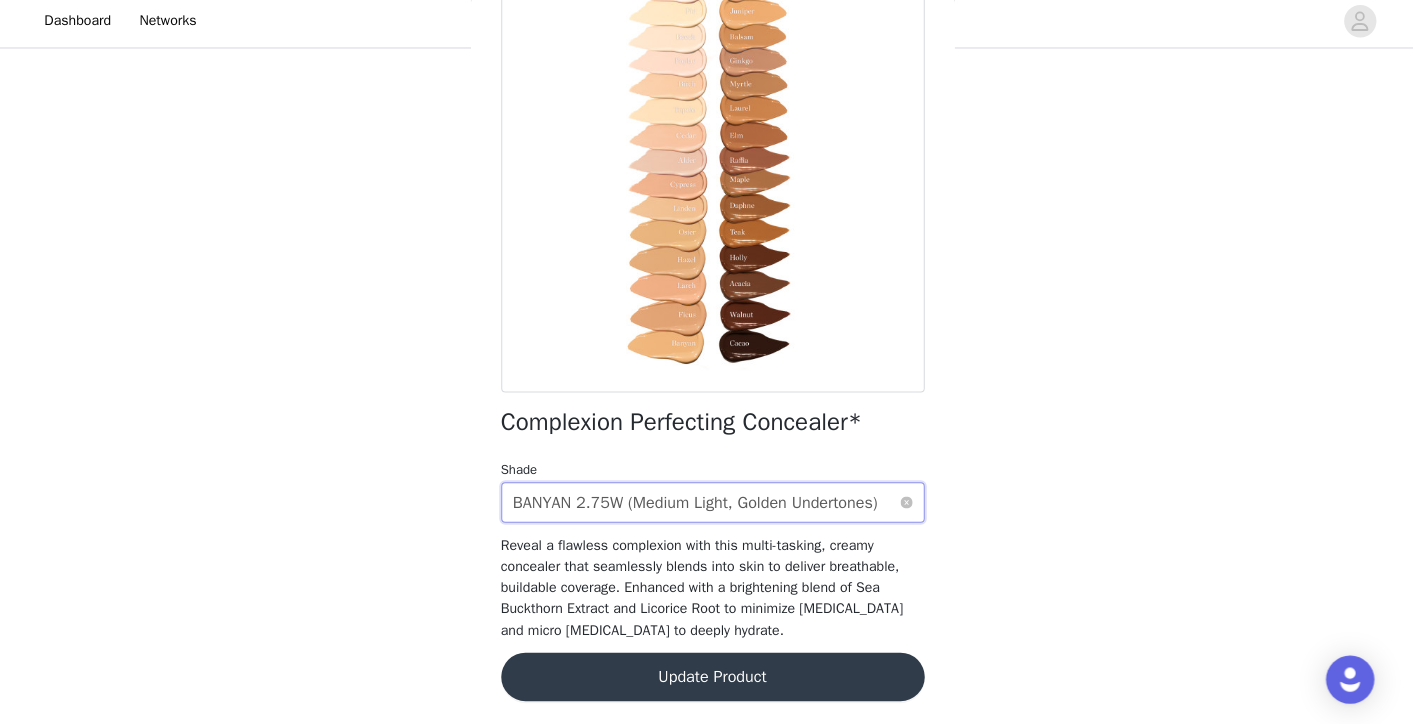 click on "Select shade BANYAN 2.75W (Medium Light, Golden Undertones)" at bounding box center (700, 504) 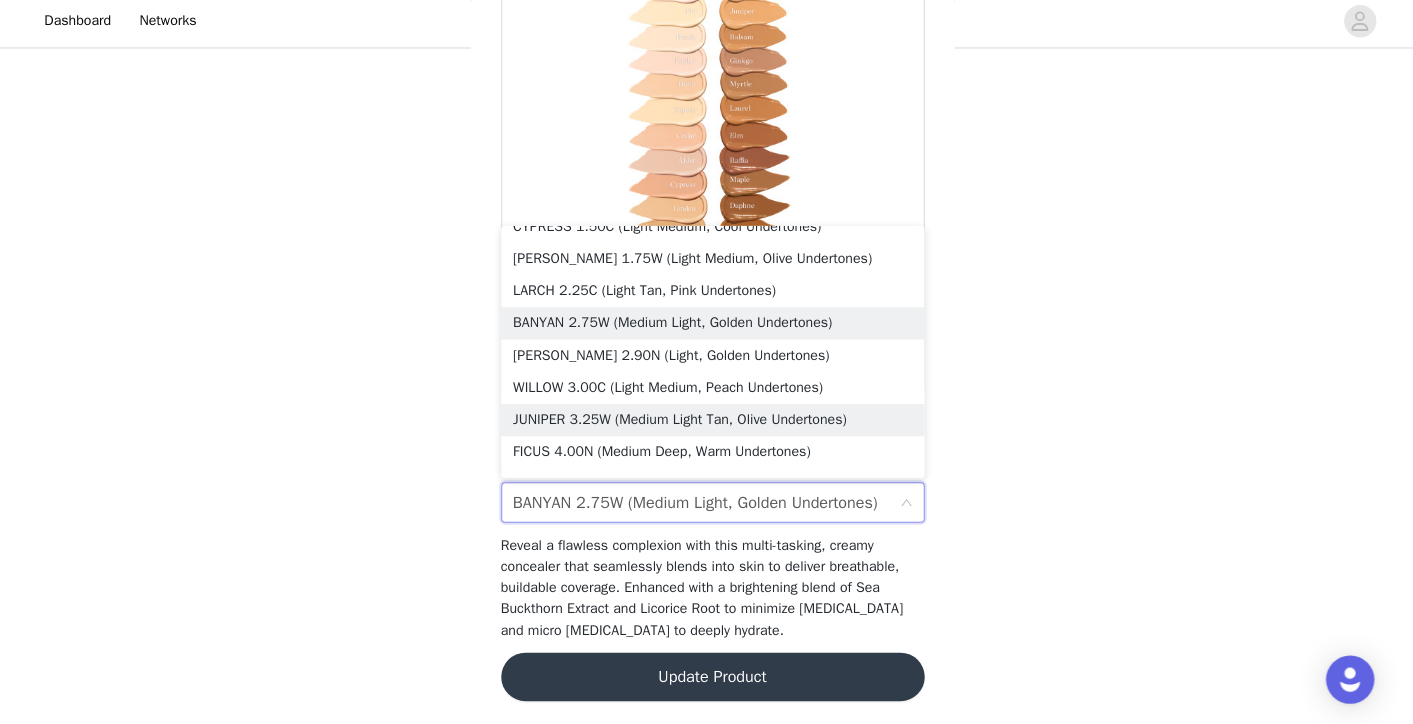 scroll, scrollTop: 329, scrollLeft: 0, axis: vertical 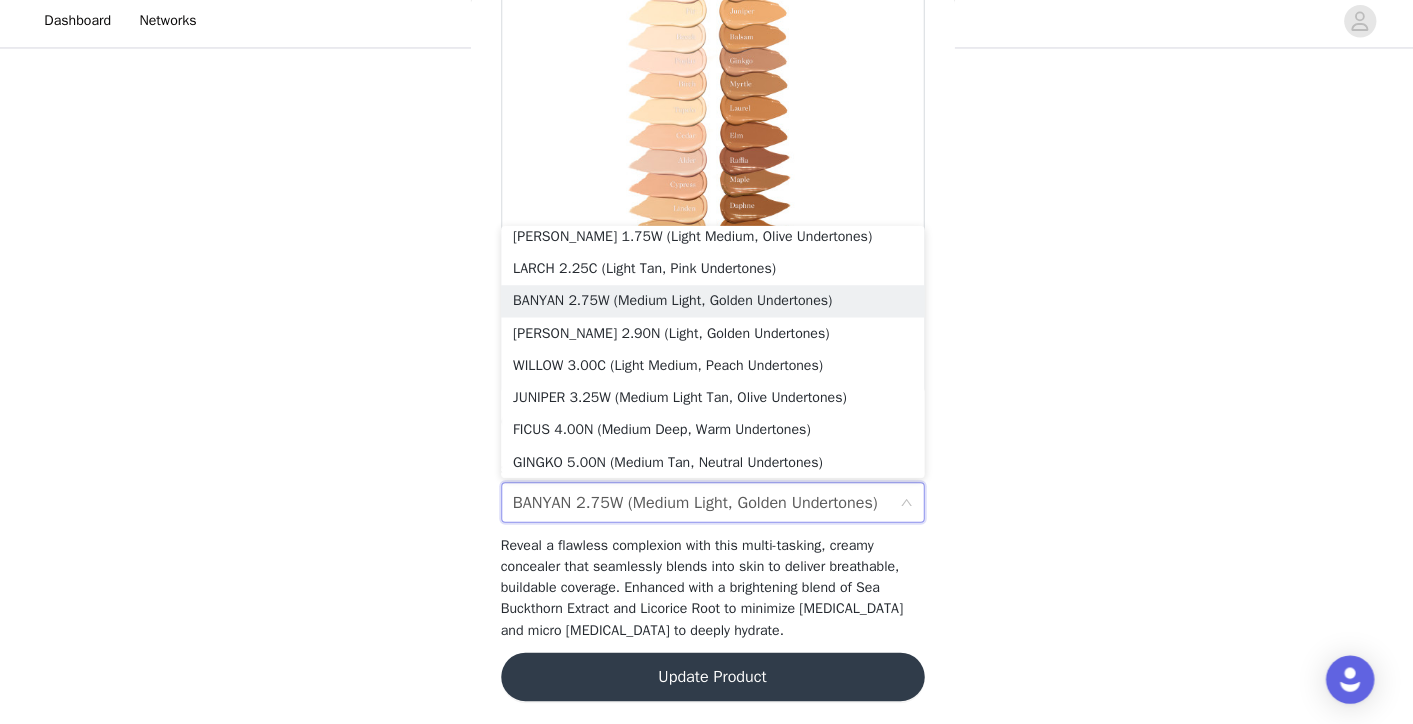 click on "Reveal a flawless complexion with this multi-tasking, creamy concealer that seamlessly blends into skin to deliver breathable, buildable coverage. Enhanced with a brightening blend of Sea Buckthorn Extract and Licorice Root to minimize [MEDICAL_DATA] and micro [MEDICAL_DATA] to deeply hydrate." at bounding box center (696, 588) 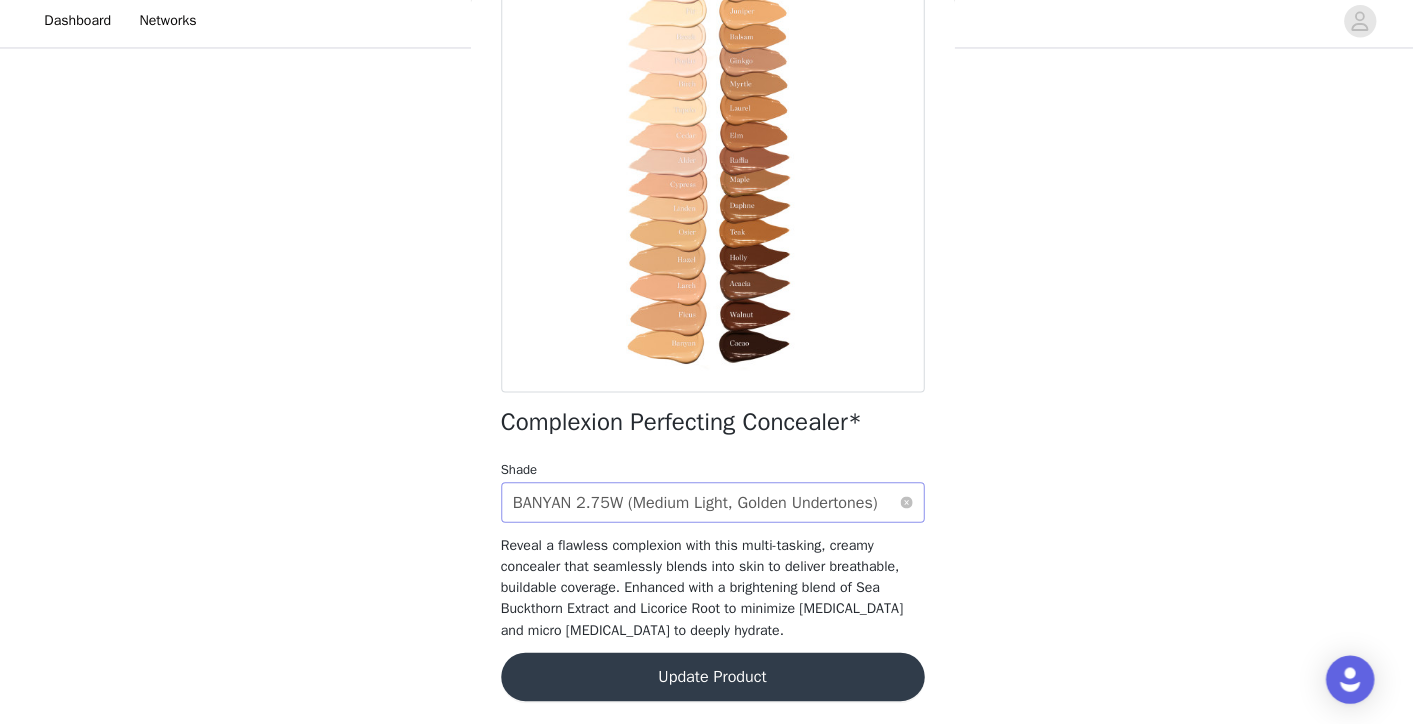click on "BANYAN 2.75W (Medium Light, Golden Undertones)" at bounding box center [690, 504] 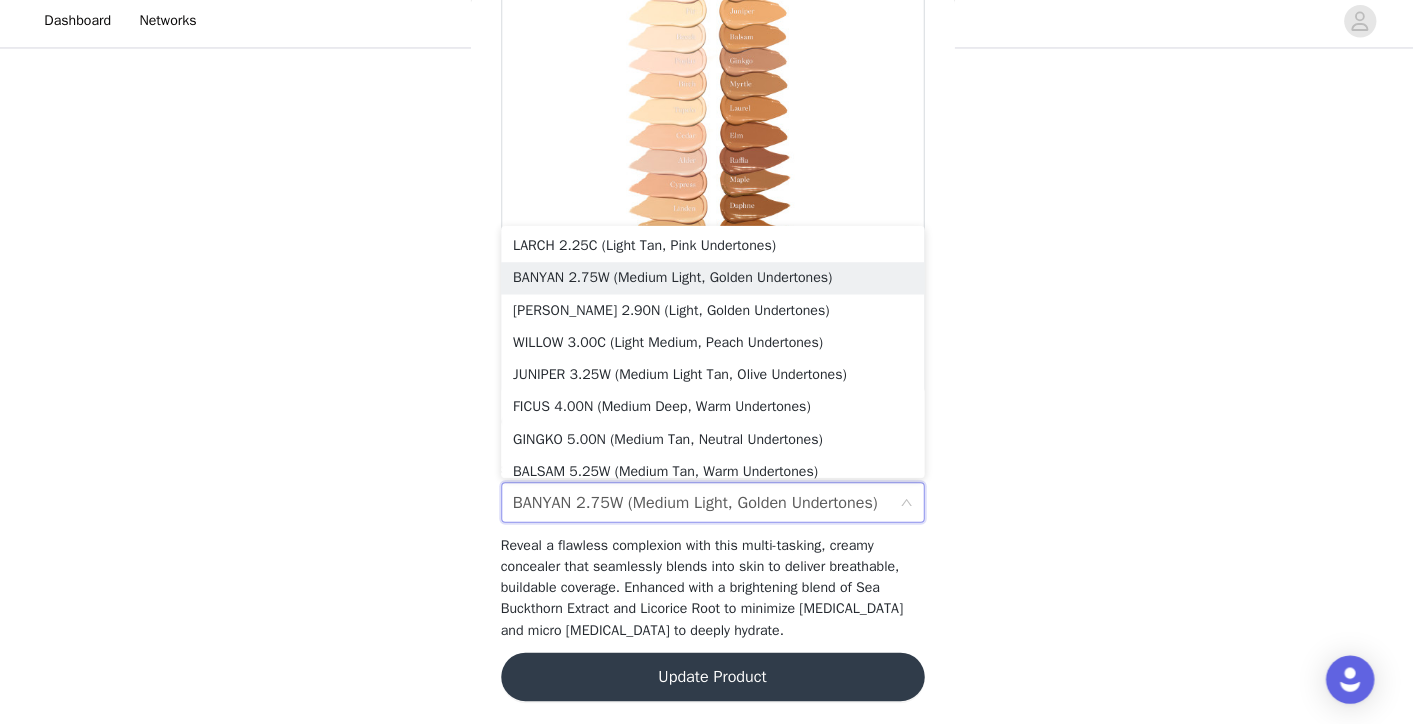 scroll, scrollTop: 361, scrollLeft: 0, axis: vertical 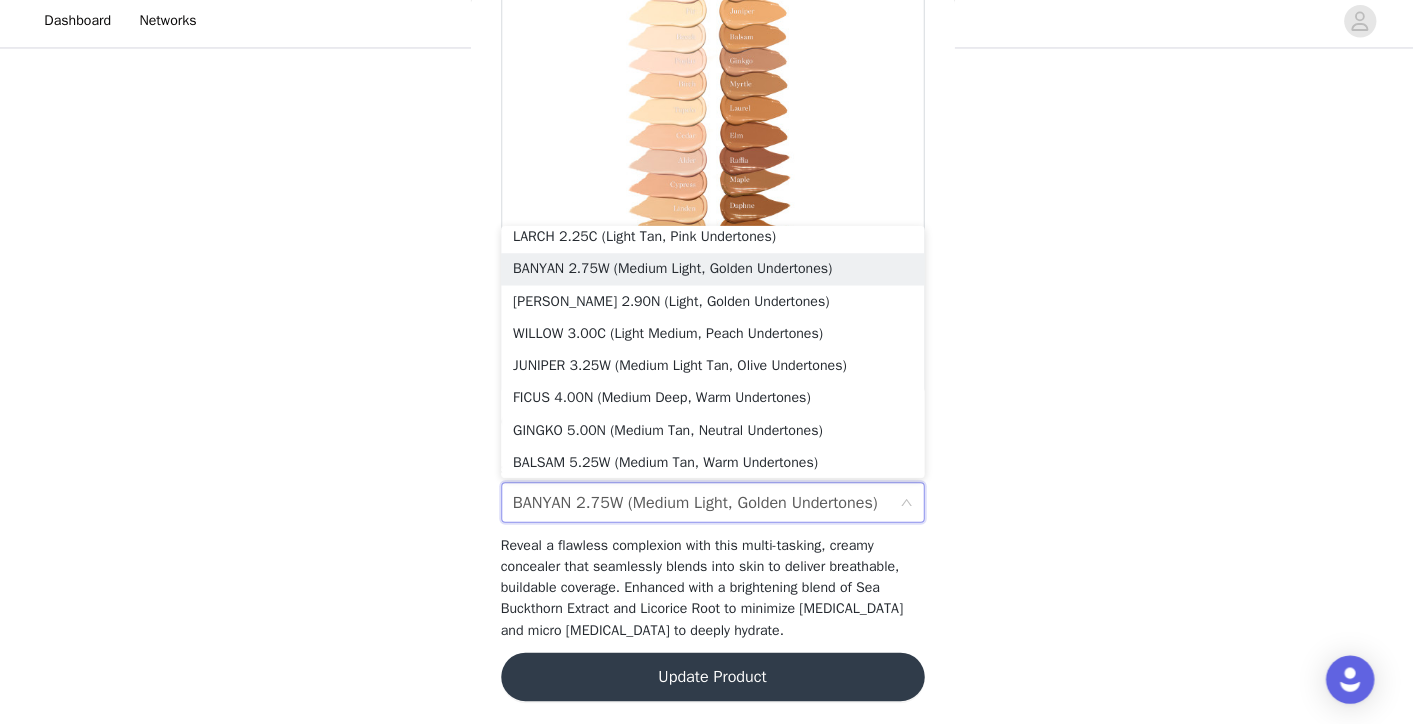 click on "Reveal a flawless complexion with this multi-tasking, creamy concealer that seamlessly blends into skin to deliver breathable, buildable coverage. Enhanced with a brightening blend of Sea Buckthorn Extract and Licorice Root to minimize [MEDICAL_DATA] and micro [MEDICAL_DATA] to deeply hydrate." at bounding box center [696, 588] 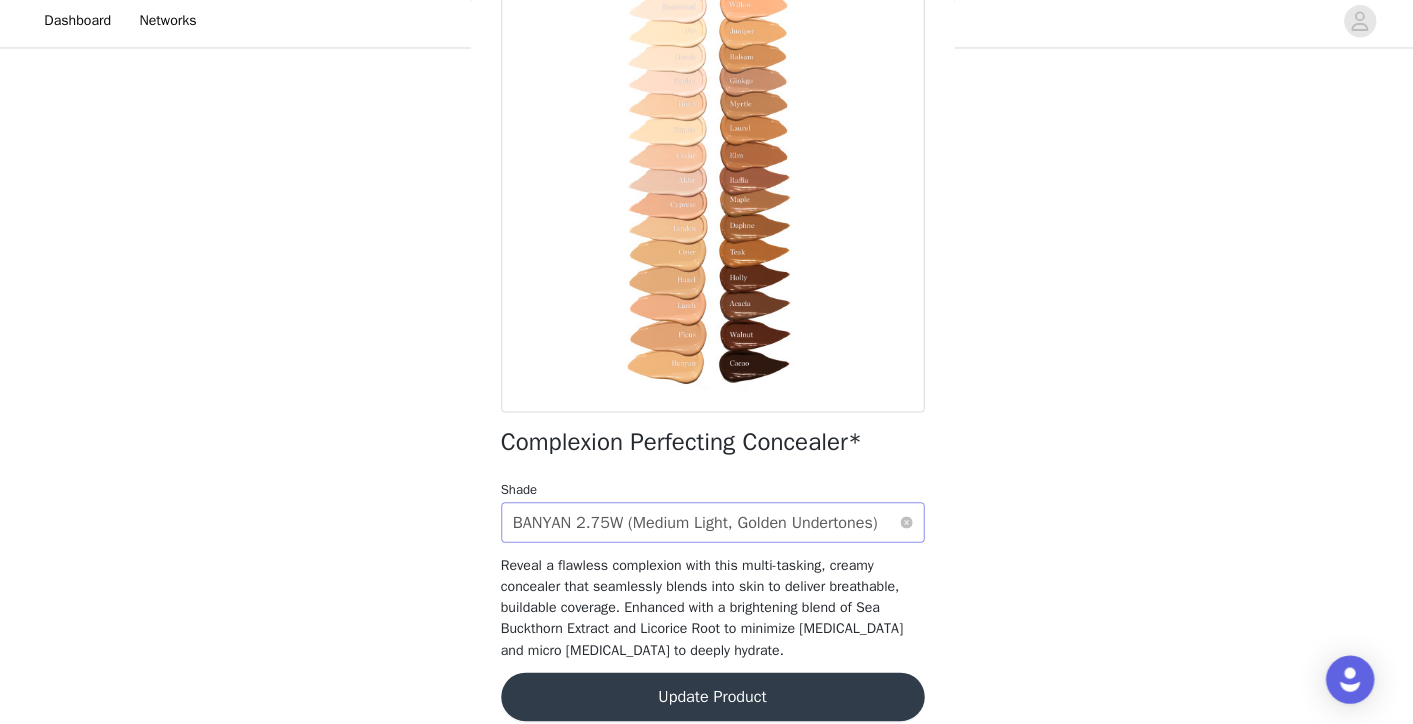 scroll, scrollTop: 130, scrollLeft: 0, axis: vertical 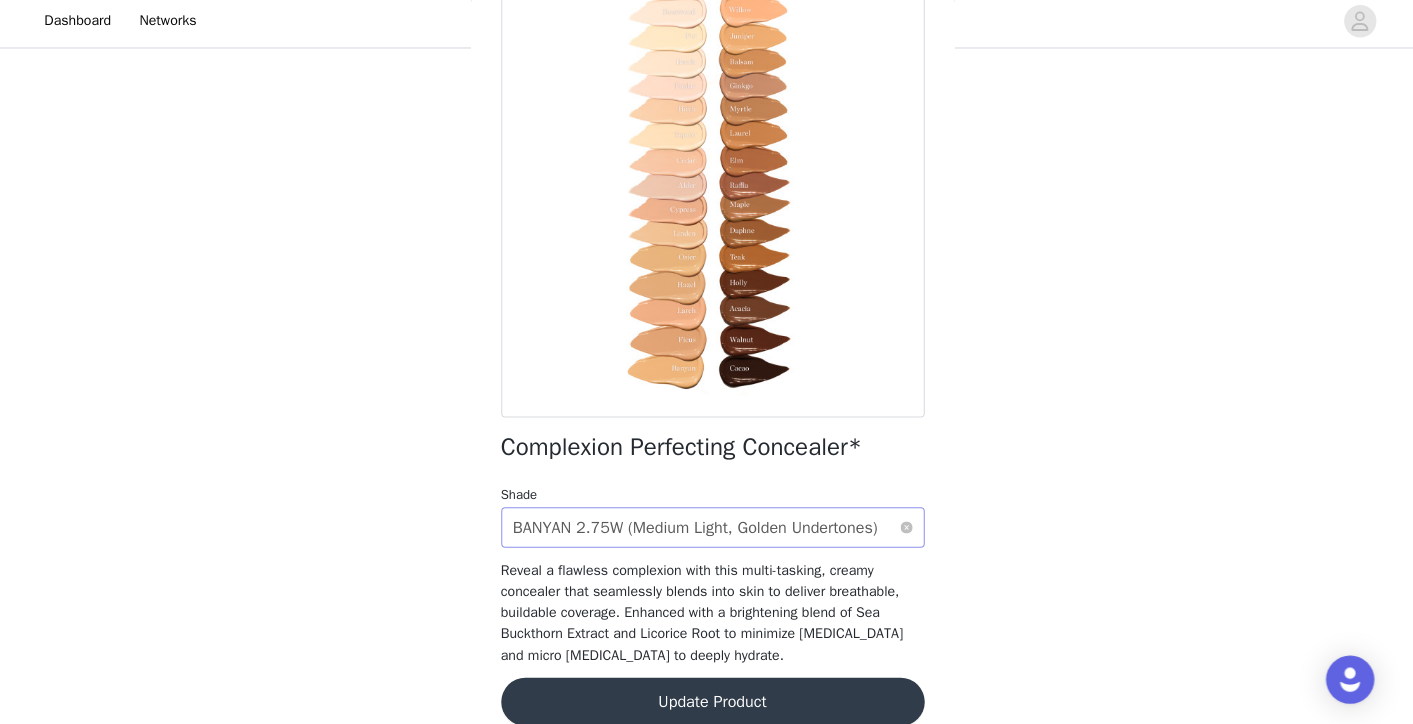 click on "BANYAN 2.75W (Medium Light, Golden Undertones)" at bounding box center (690, 529) 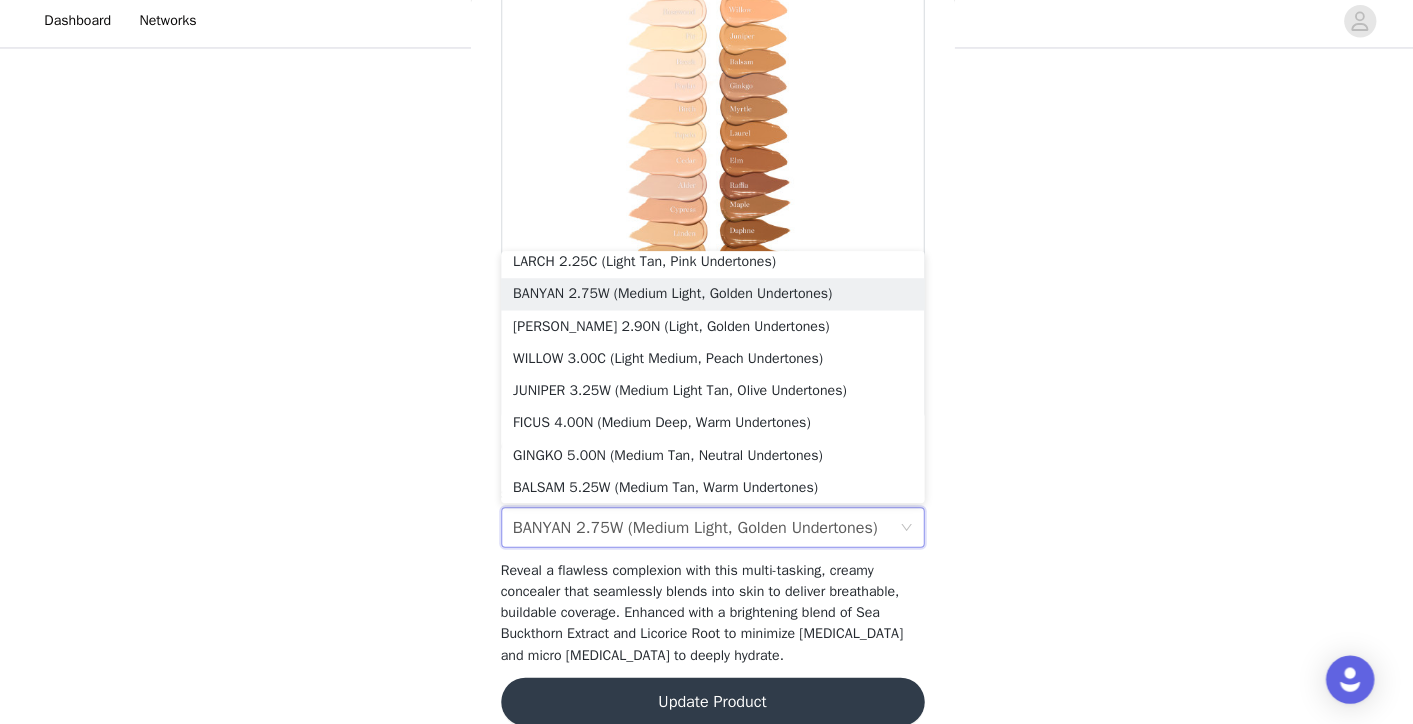 click on "Reveal a flawless complexion with this multi-tasking, creamy concealer that seamlessly blends into skin to deliver breathable, buildable coverage. Enhanced with a brightening blend of Sea Buckthorn Extract and Licorice Root to minimize [MEDICAL_DATA] and micro [MEDICAL_DATA] to deeply hydrate." at bounding box center [696, 613] 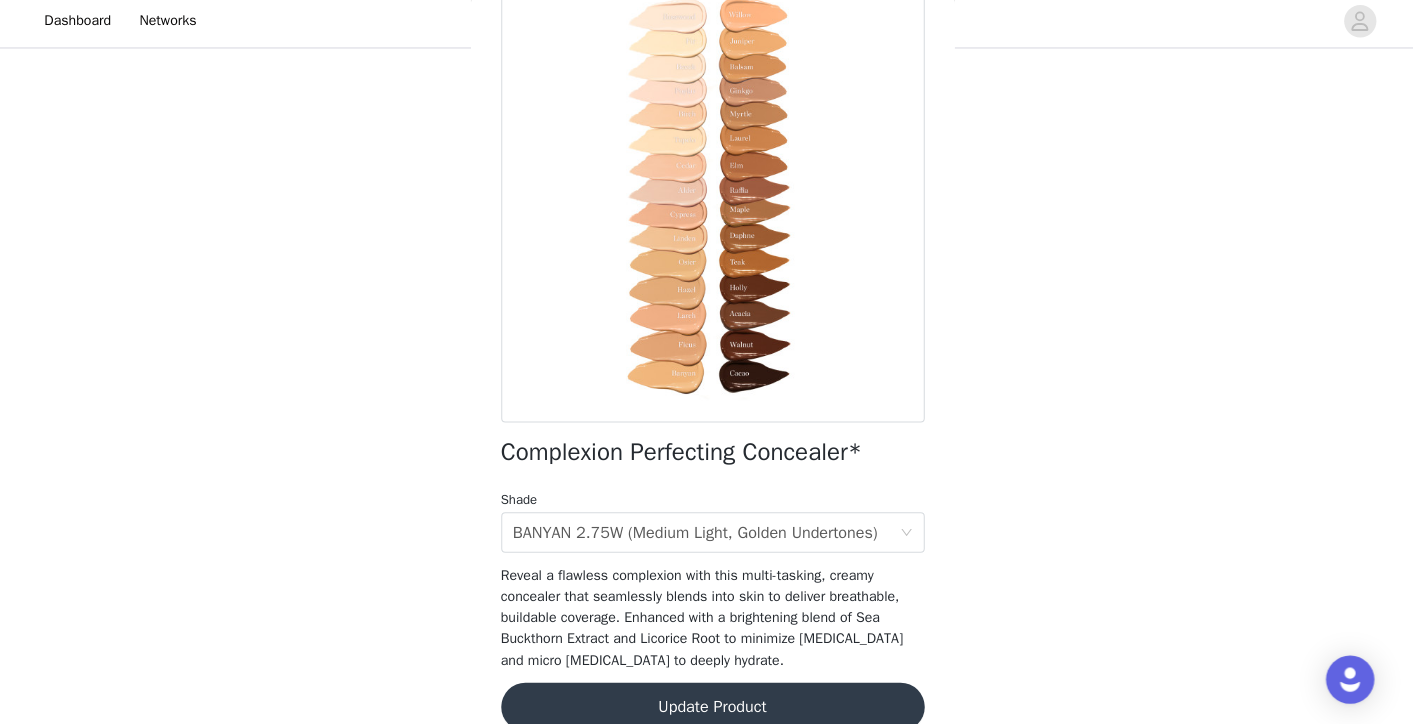 scroll, scrollTop: 127, scrollLeft: 0, axis: vertical 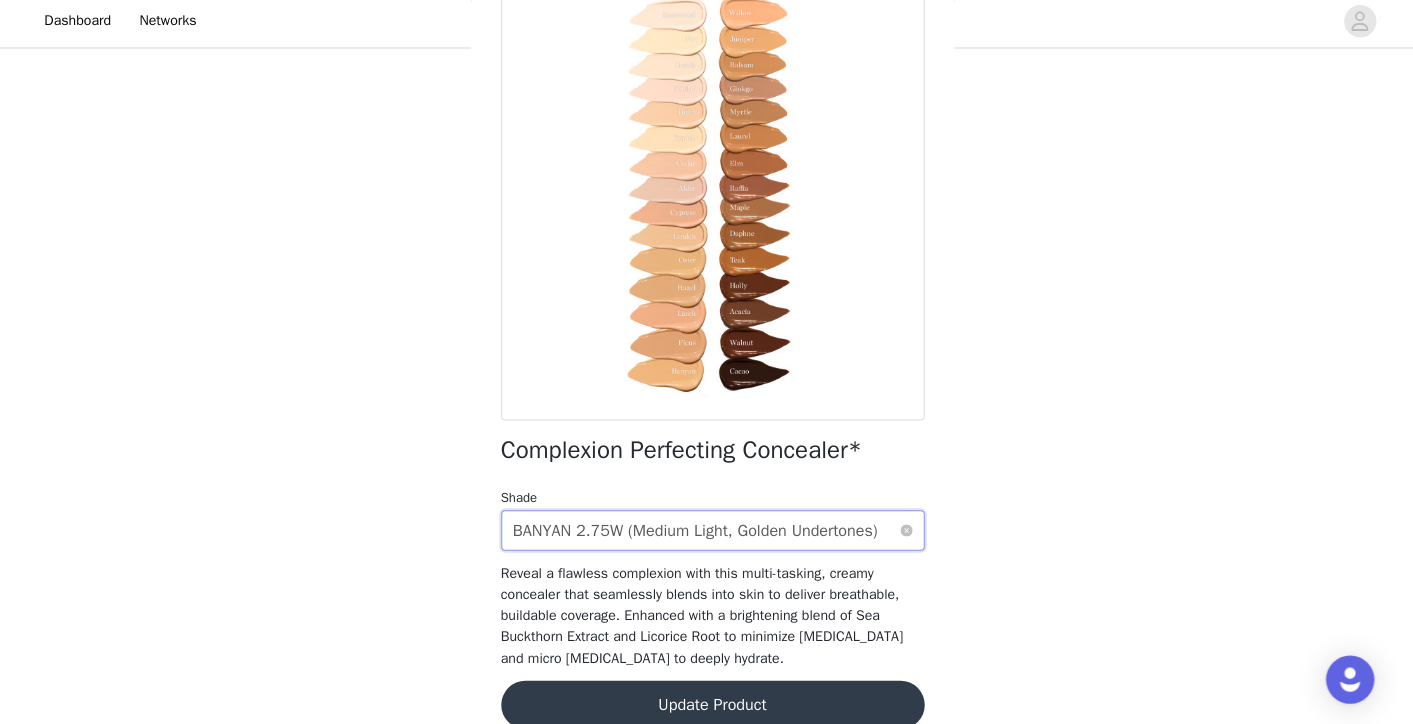 click on "BANYAN 2.75W (Medium Light, Golden Undertones)" at bounding box center [690, 532] 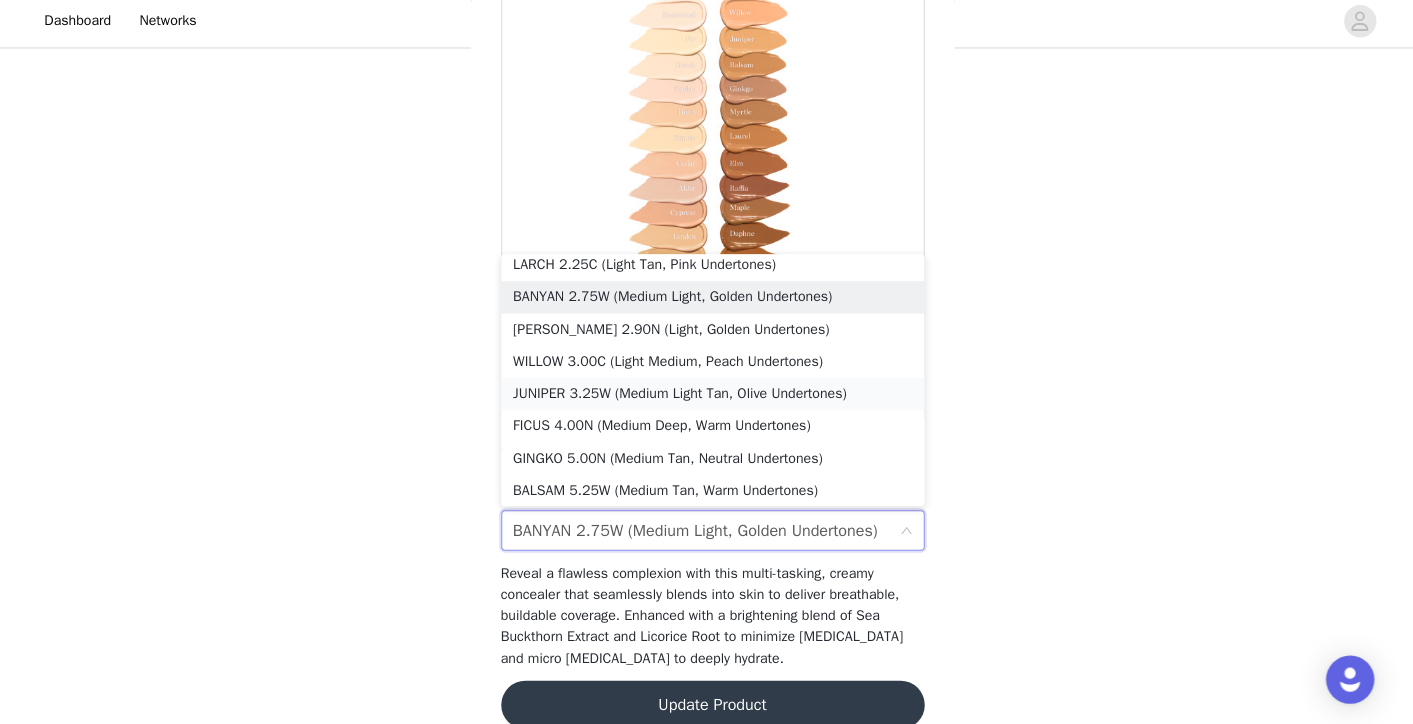 click on "JUNIPER 3.25W (Medium Light Tan, Olive Undertones)" at bounding box center [707, 397] 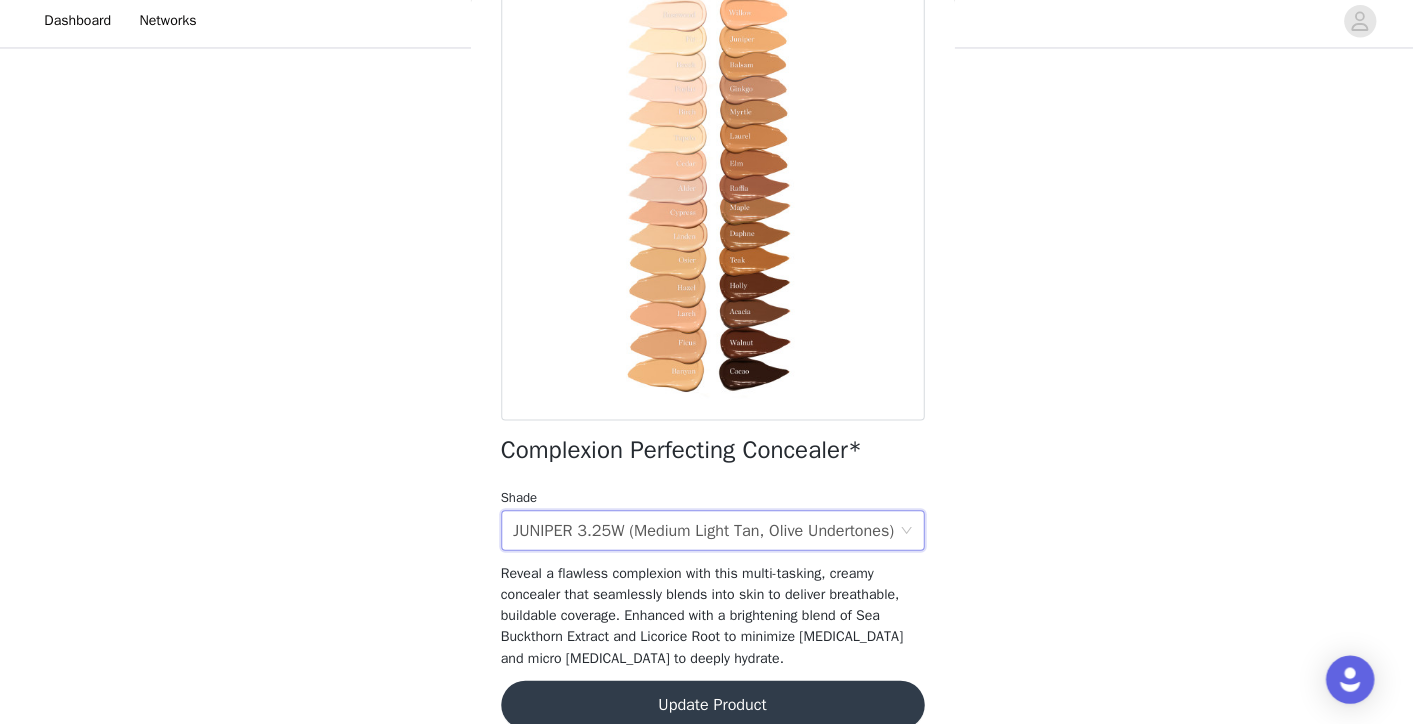click on "Reveal a flawless complexion with this multi-tasking, creamy concealer that seamlessly blends into skin to deliver breathable, buildable coverage. Enhanced with a brightening blend of Sea Buckthorn Extract and Licorice Root to minimize [MEDICAL_DATA] and micro [MEDICAL_DATA] to deeply hydrate." at bounding box center [707, 616] 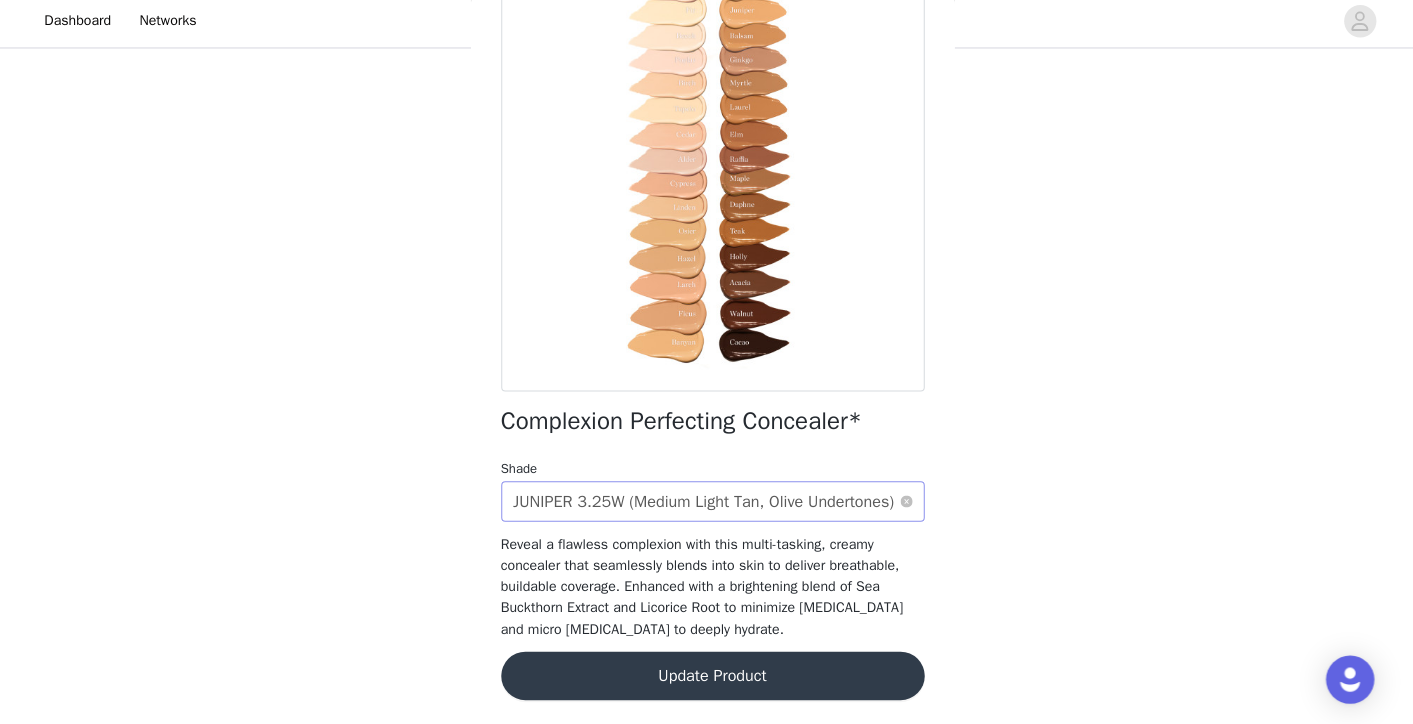 scroll, scrollTop: 155, scrollLeft: 0, axis: vertical 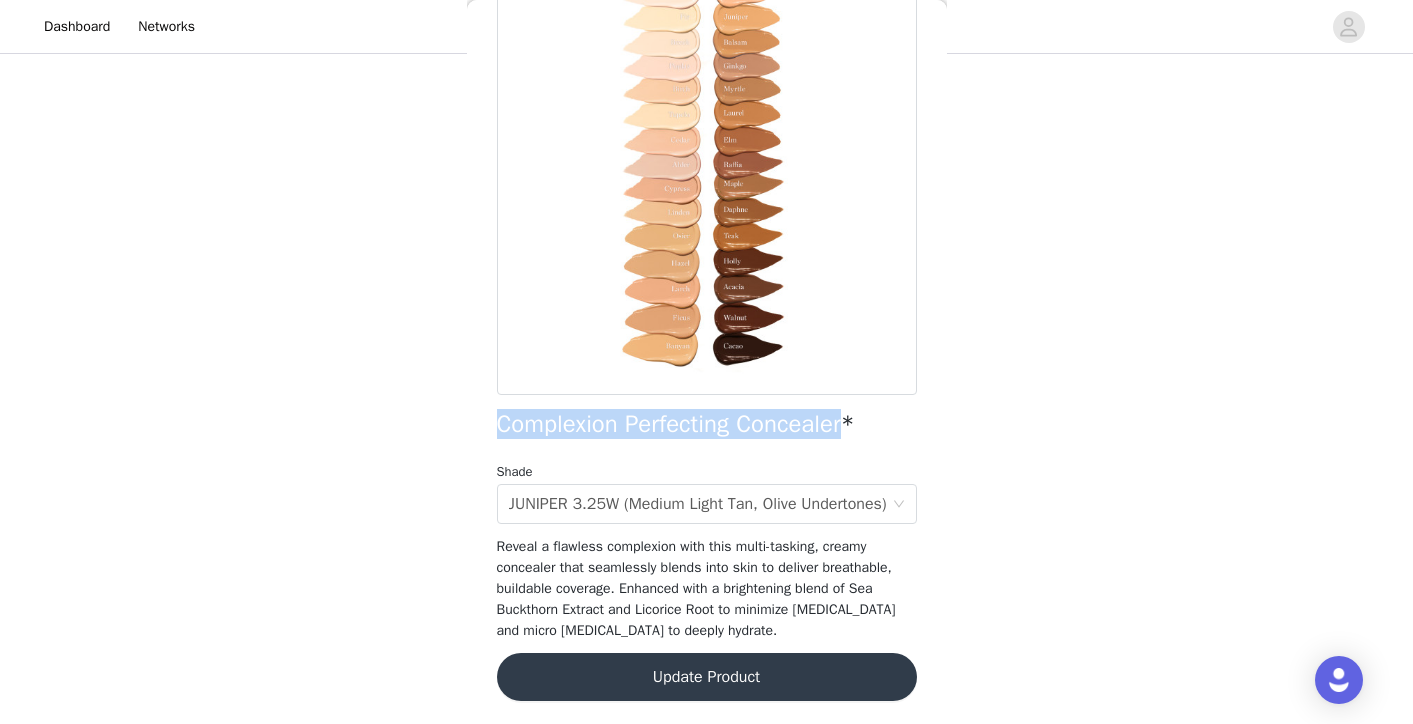 drag, startPoint x: 502, startPoint y: 426, endPoint x: 857, endPoint y: 420, distance: 355.0507 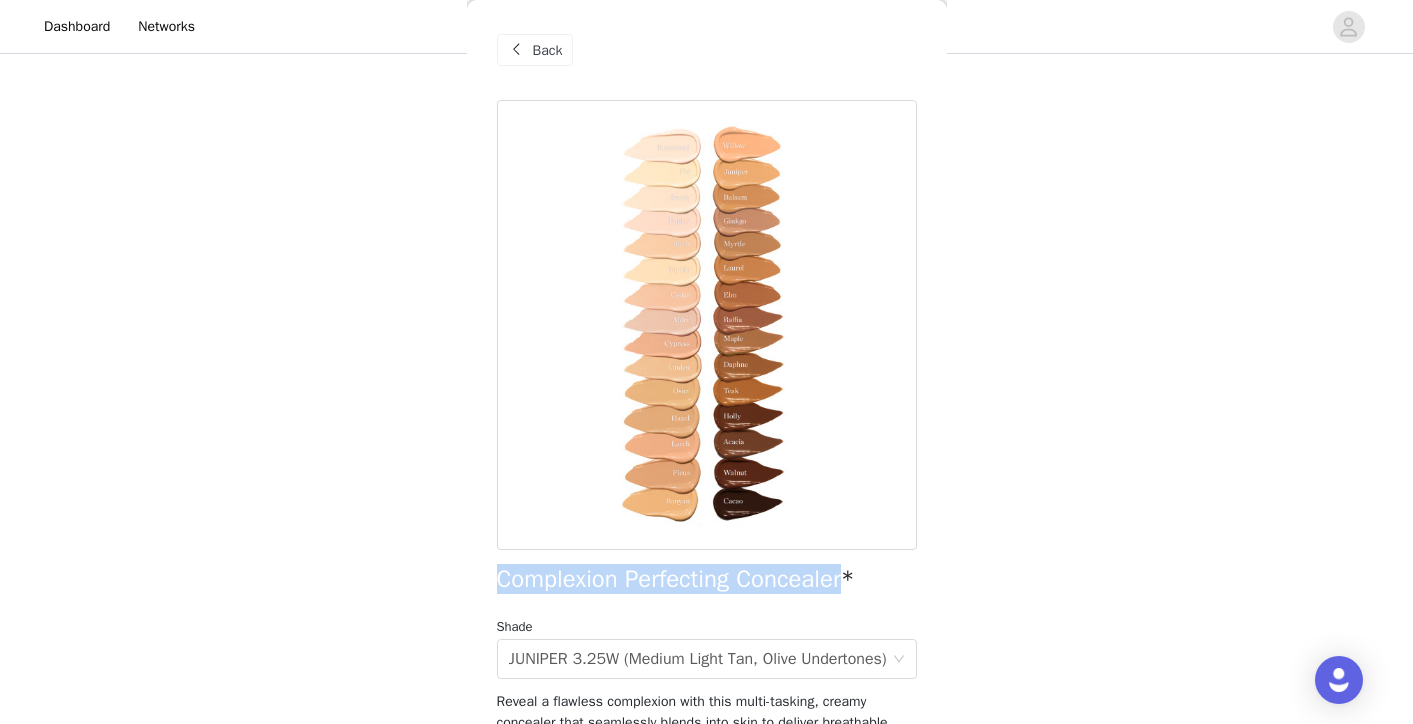 scroll, scrollTop: 0, scrollLeft: 0, axis: both 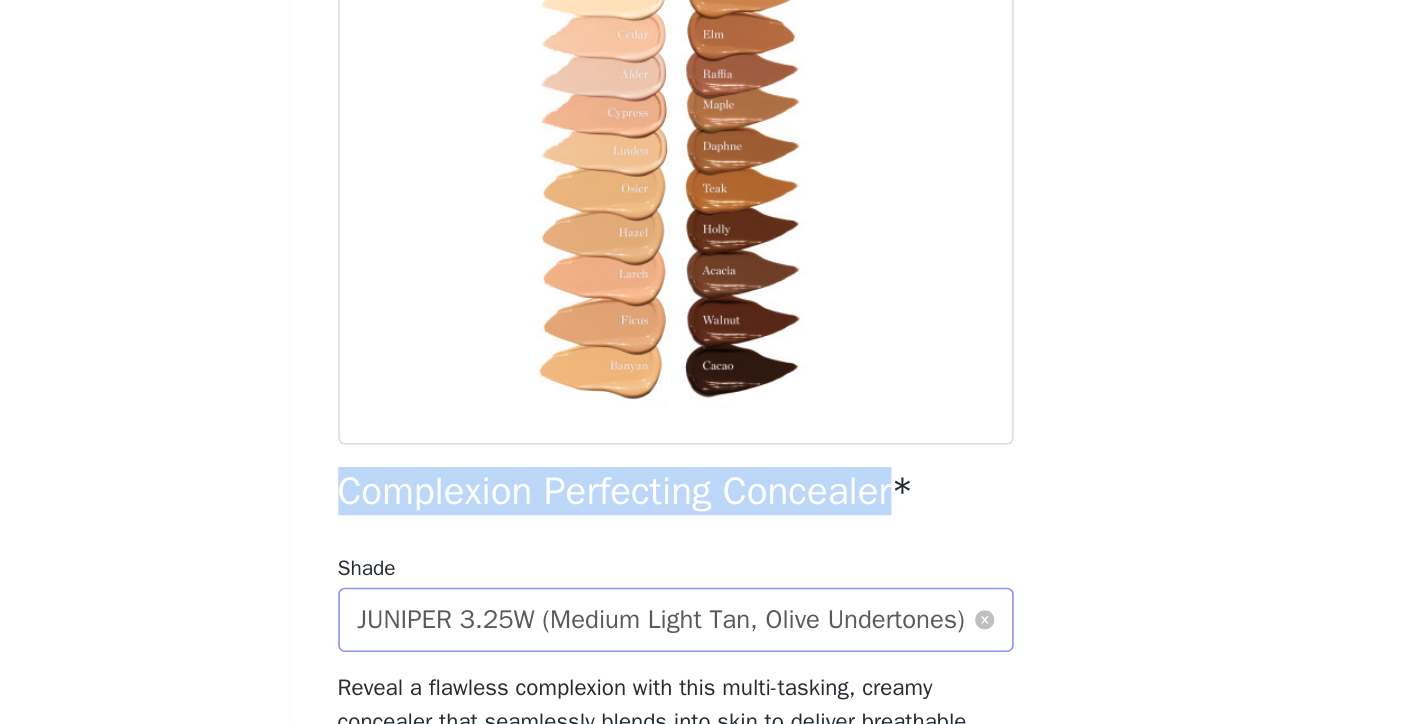 click 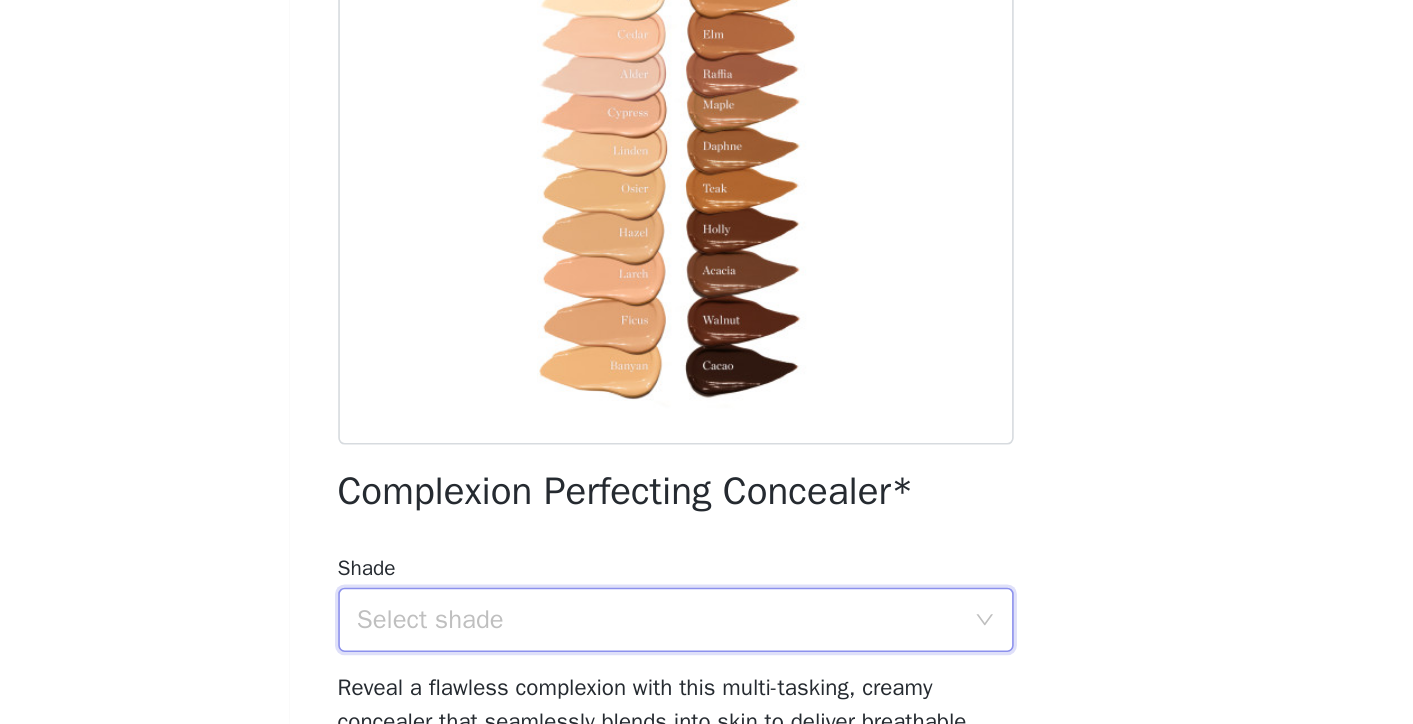 click on "Select shade" at bounding box center [700, 659] 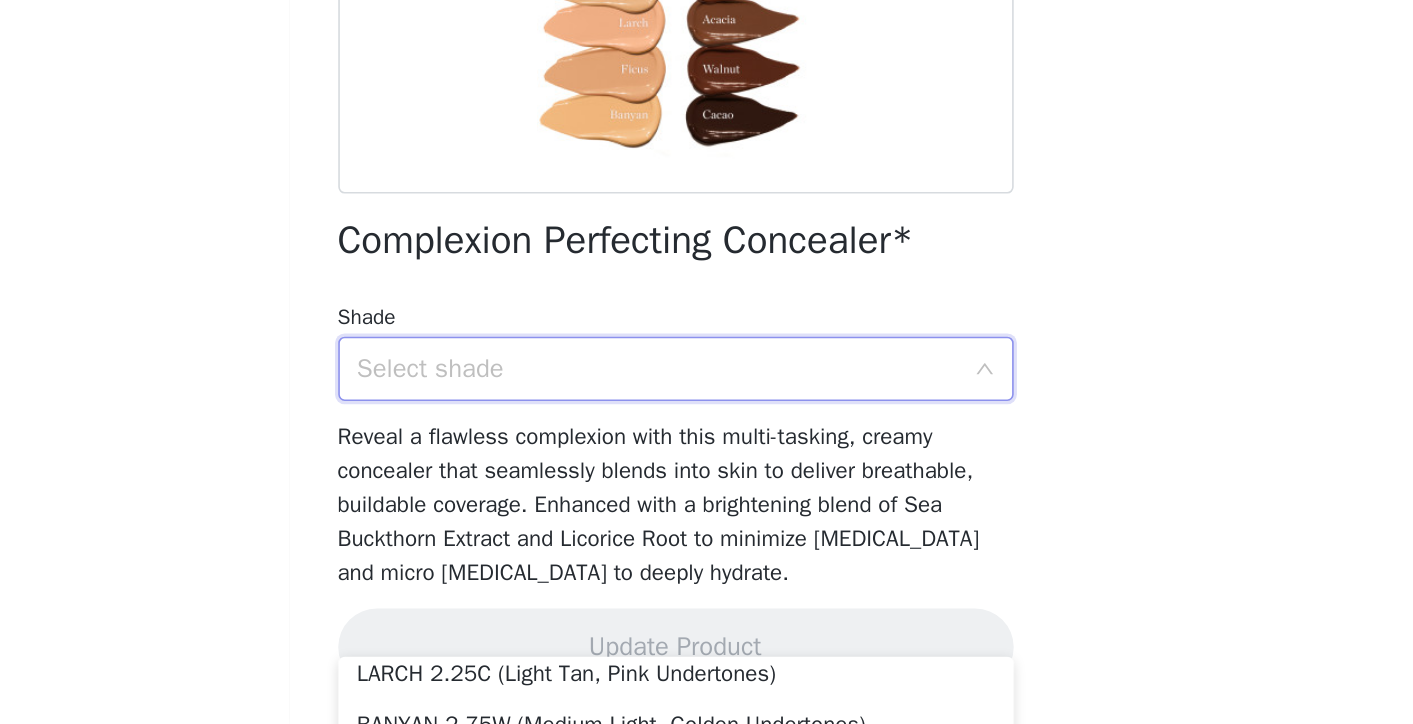 scroll, scrollTop: 155, scrollLeft: 0, axis: vertical 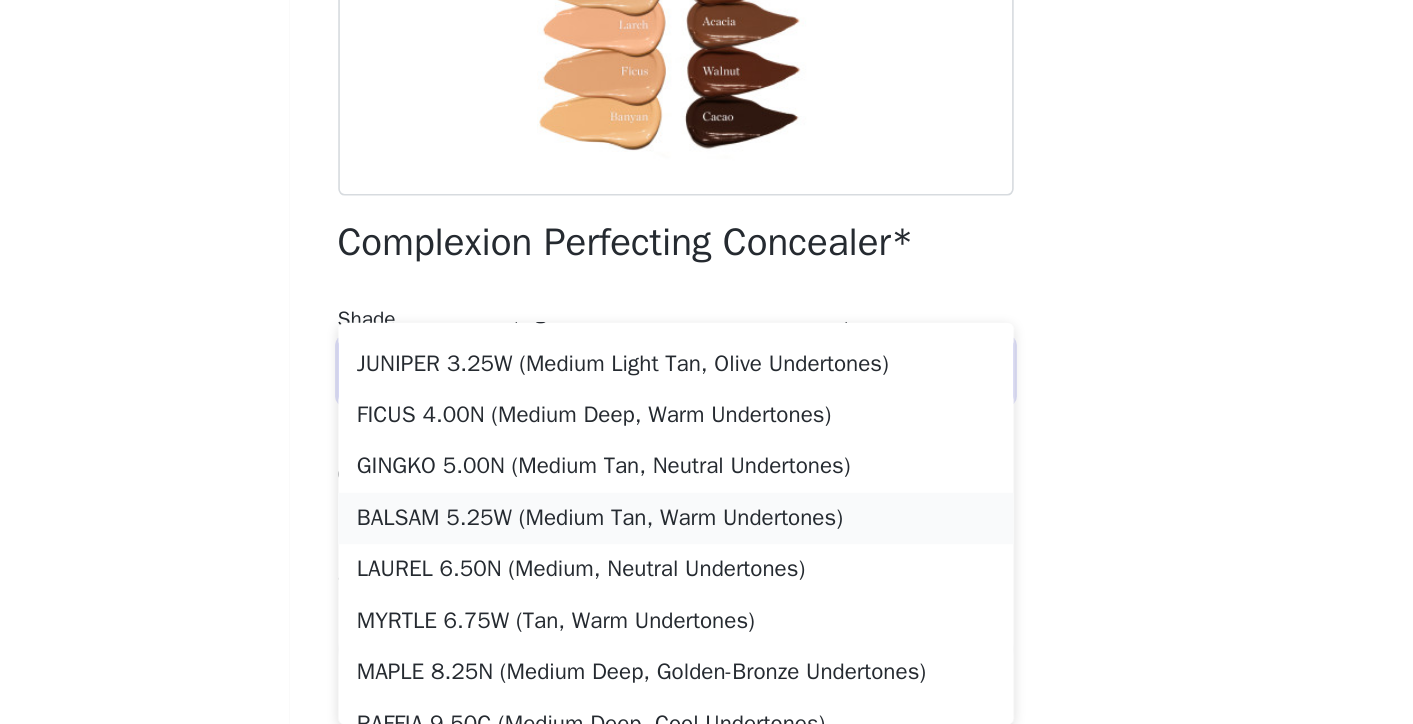 click on "BALSAM 5.25W (Medium Tan, Warm Undertones)" at bounding box center [707, 596] 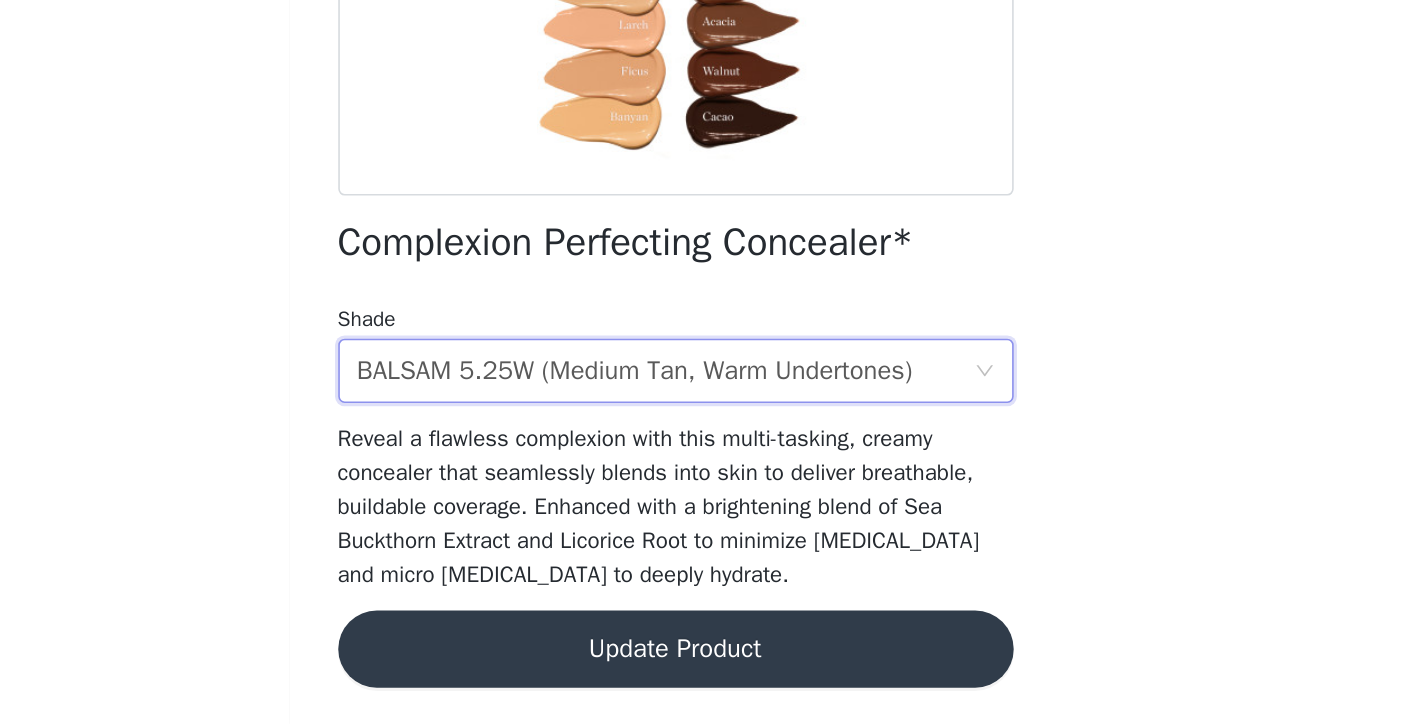 scroll, scrollTop: 123, scrollLeft: 0, axis: vertical 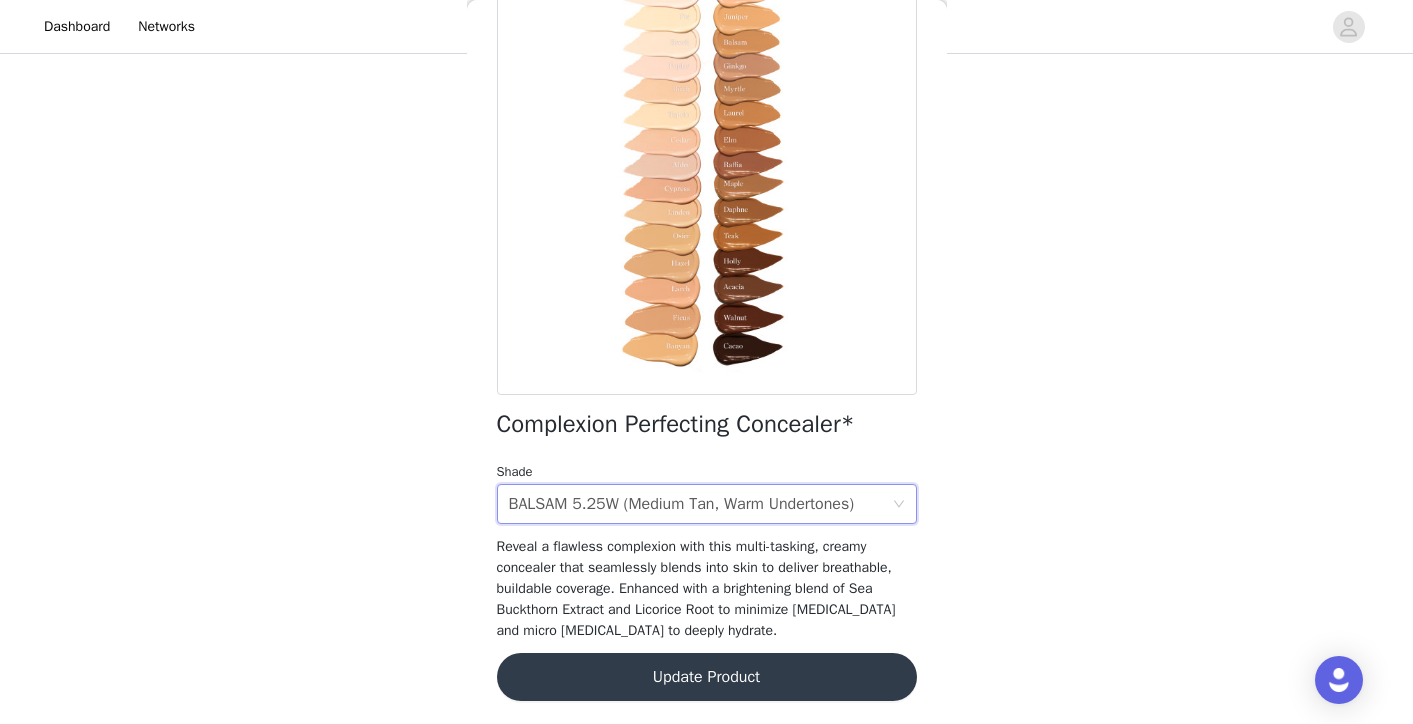 click on "Complexion Perfecting Concealer*               Shade   Select shade BALSAM 5.25W (Medium Tan, Warm Undertones)   Reveal a flawless complexion with this multi-tasking, creamy concealer that seamlessly blends into skin to deliver breathable, buildable coverage. Enhanced with a brightening blend of Sea Buckthorn Extract and Licorice Root to minimize dark circles and micro Hyaluronic Acid to deeply hydrate.   Update Product" at bounding box center [707, 335] 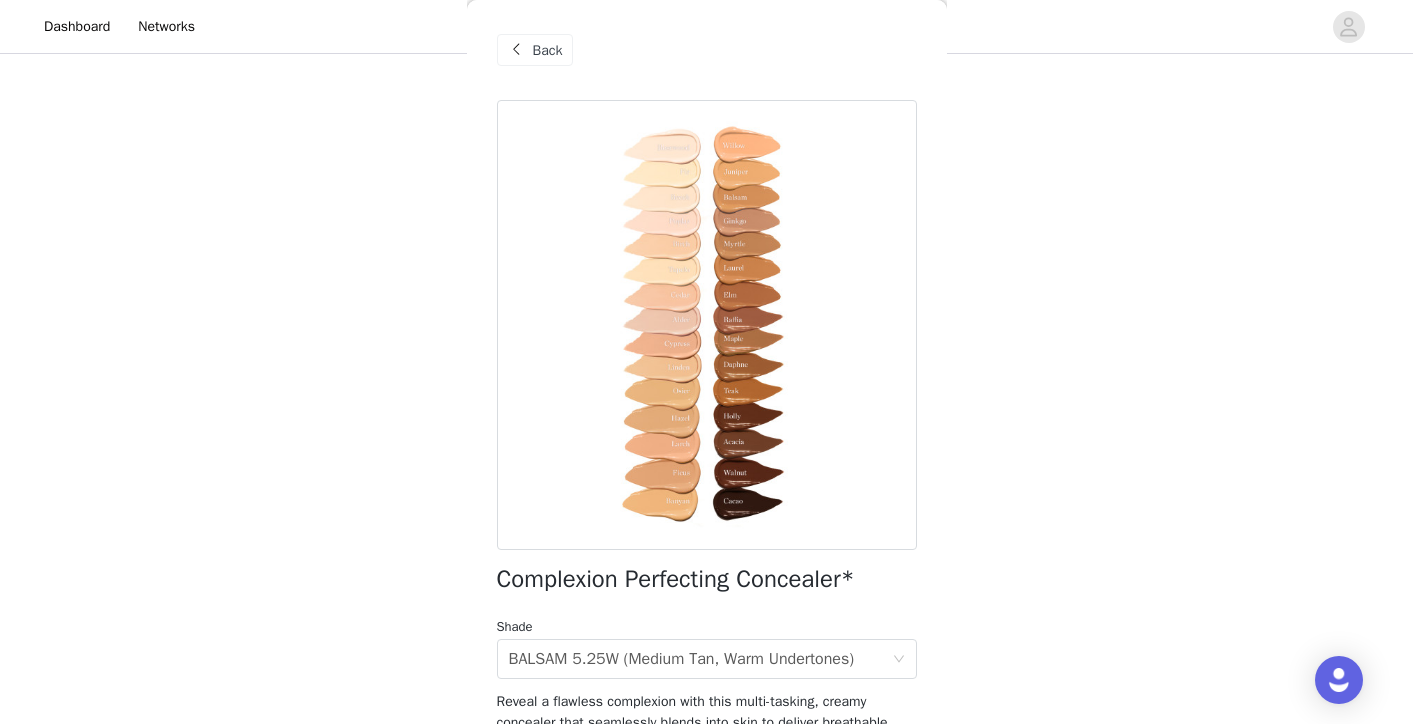 scroll, scrollTop: 0, scrollLeft: 0, axis: both 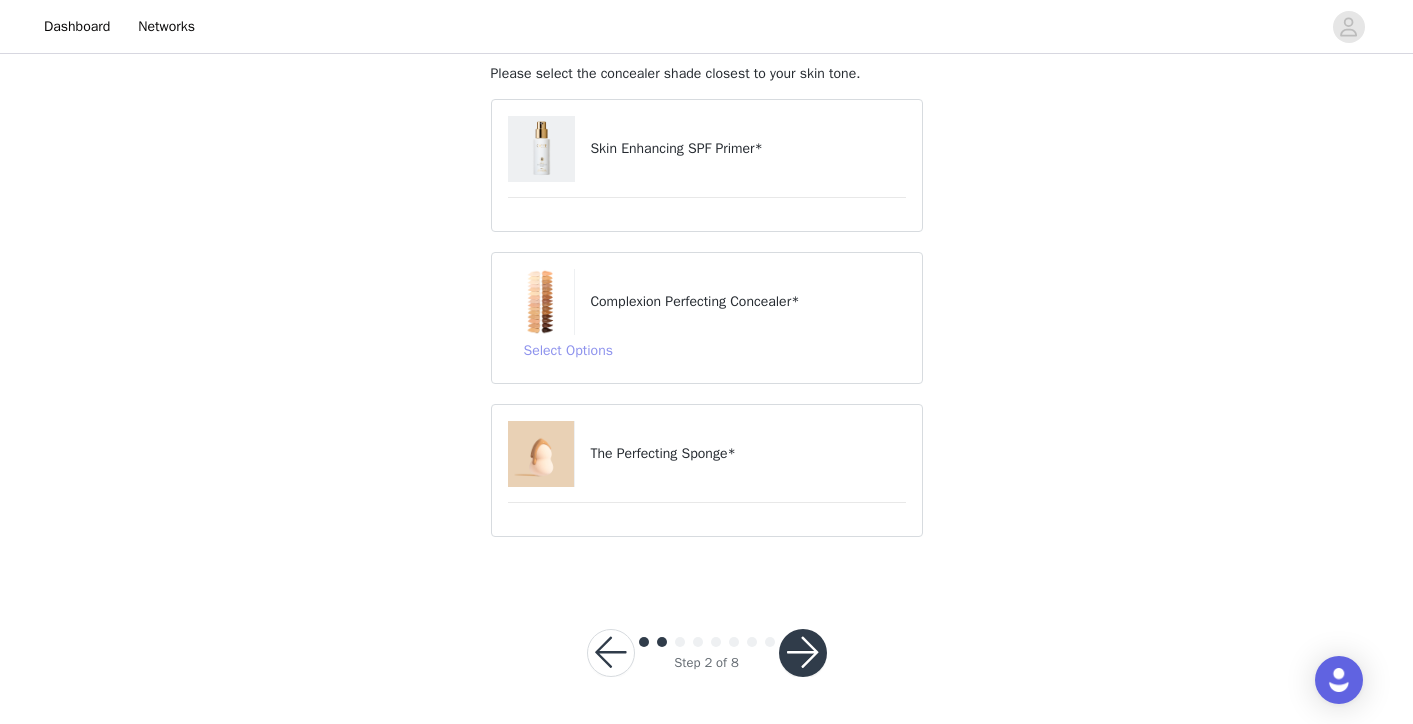 click on "Select Options" at bounding box center [568, 351] 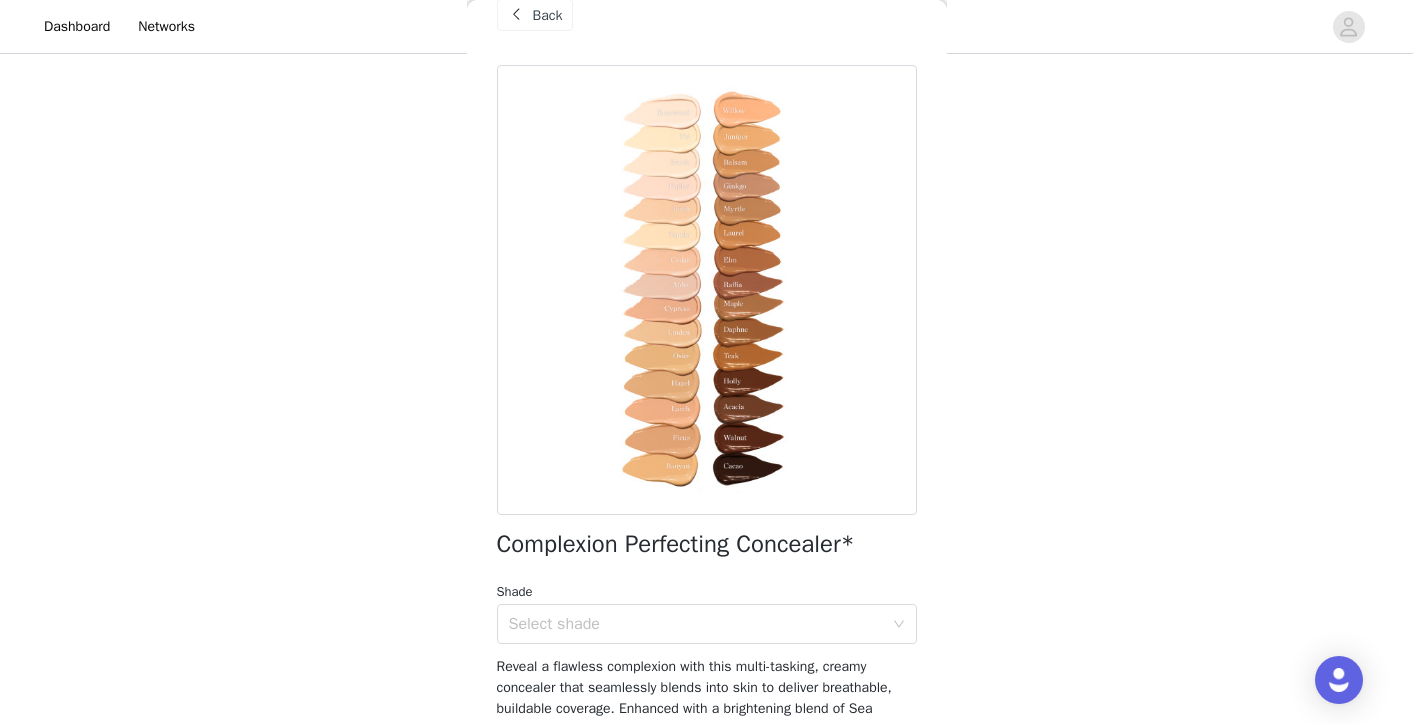 scroll, scrollTop: 37, scrollLeft: 0, axis: vertical 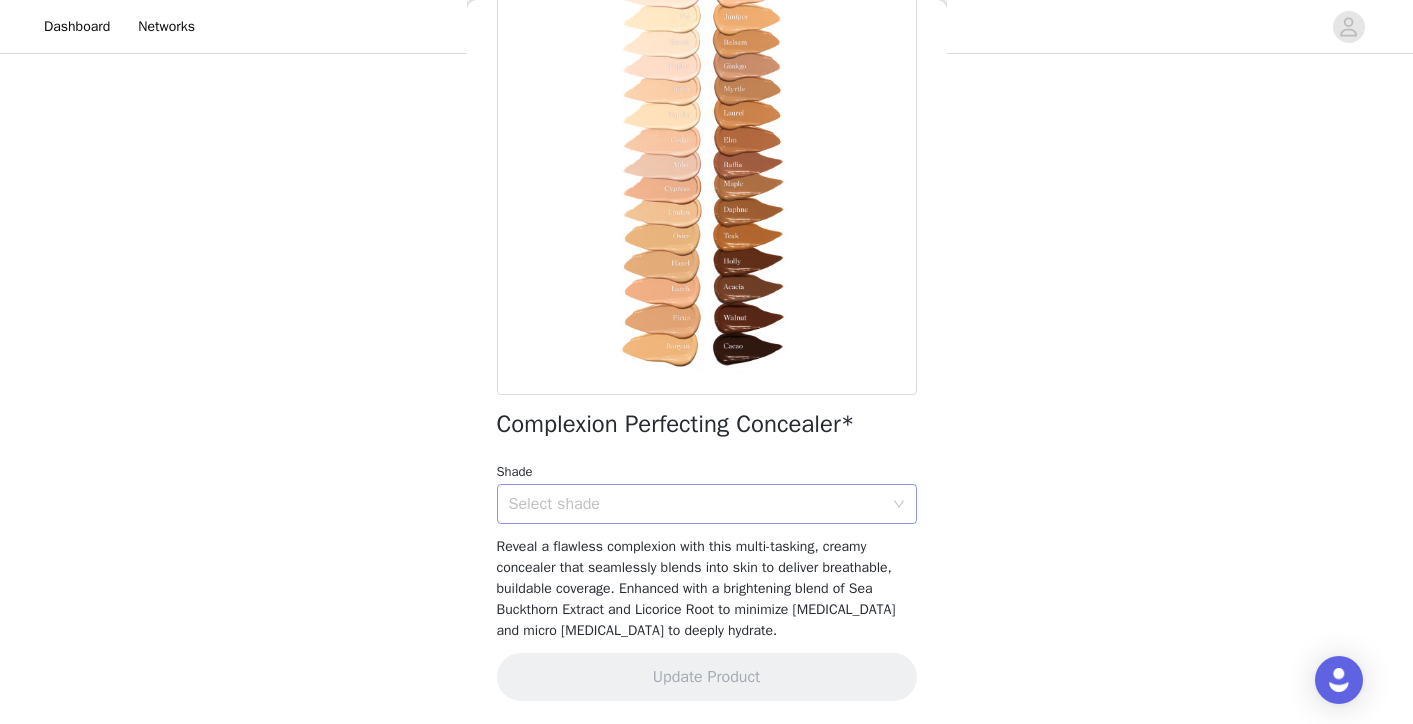 click on "Select shade" at bounding box center (696, 504) 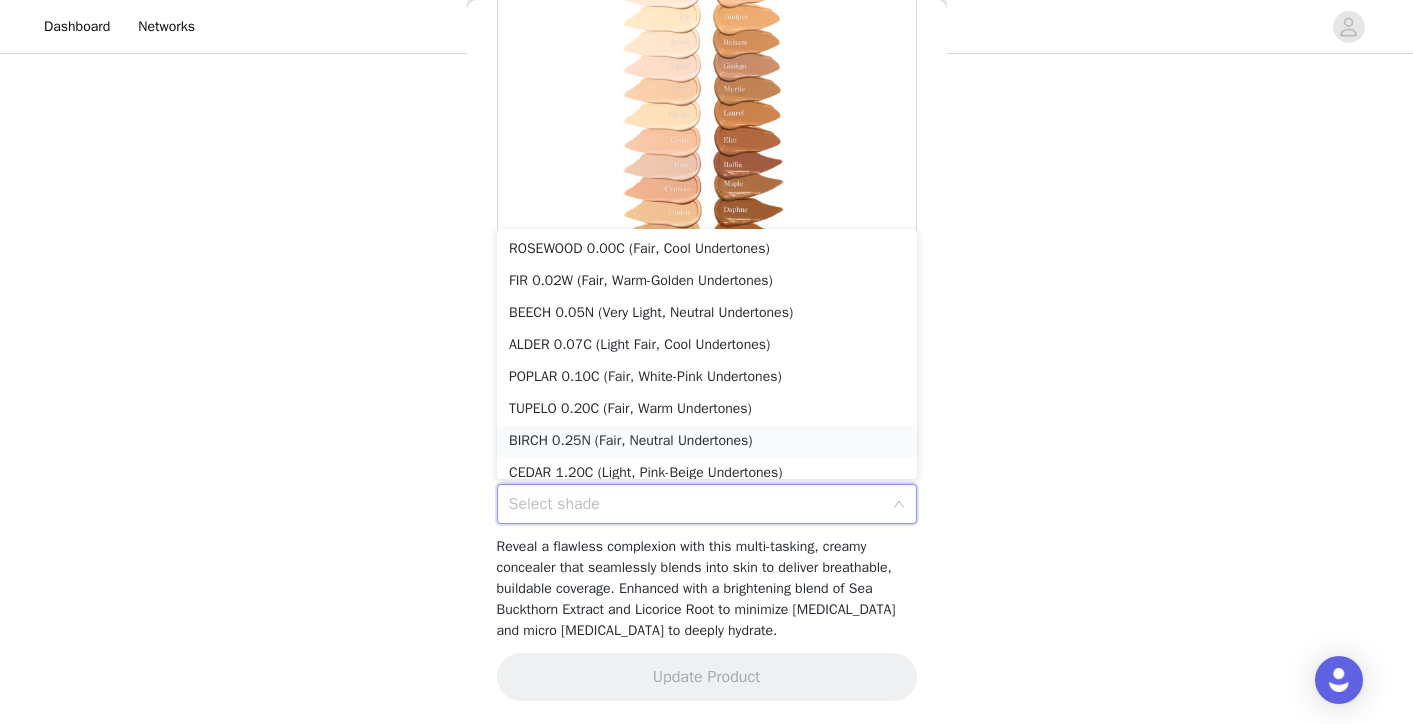 scroll, scrollTop: 10, scrollLeft: 0, axis: vertical 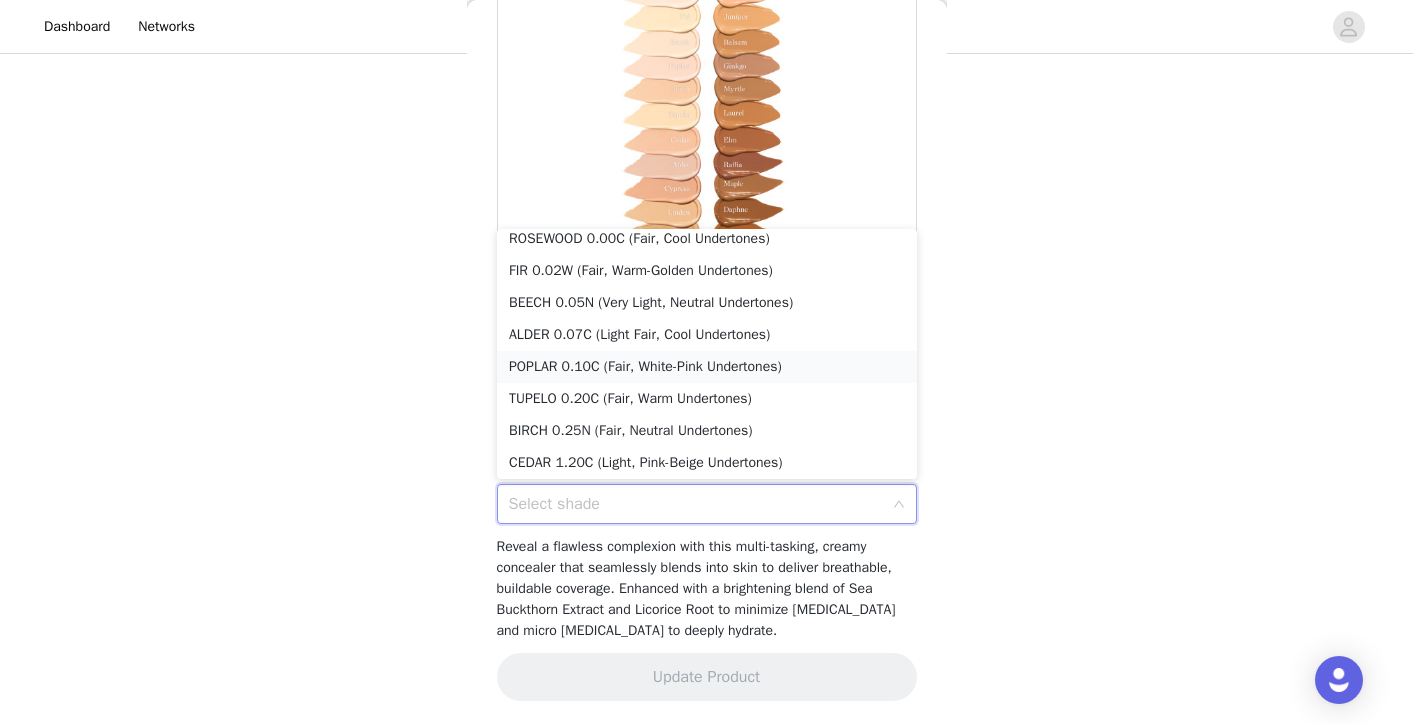 click on "POPLAR 0.10C (Fair, White-Pink Undertones)" at bounding box center [707, 367] 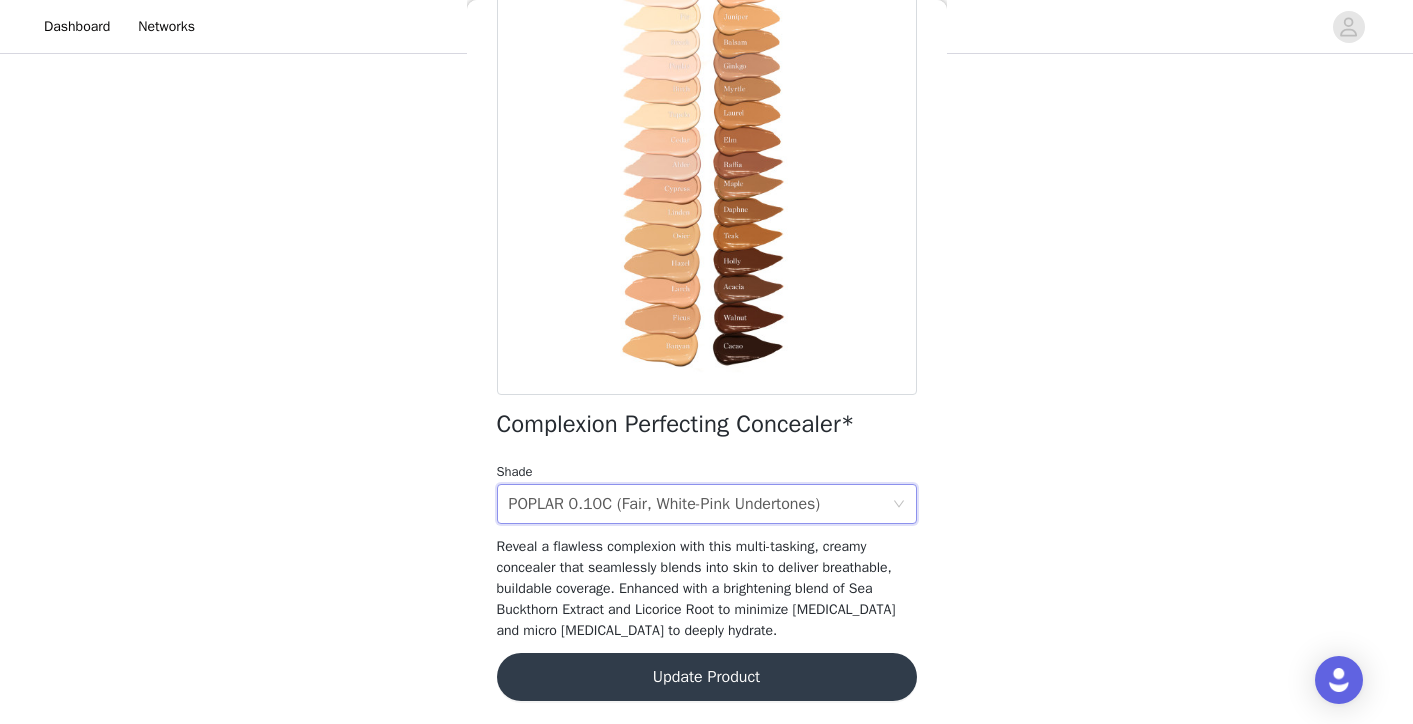 click on "Update Product" at bounding box center (707, 677) 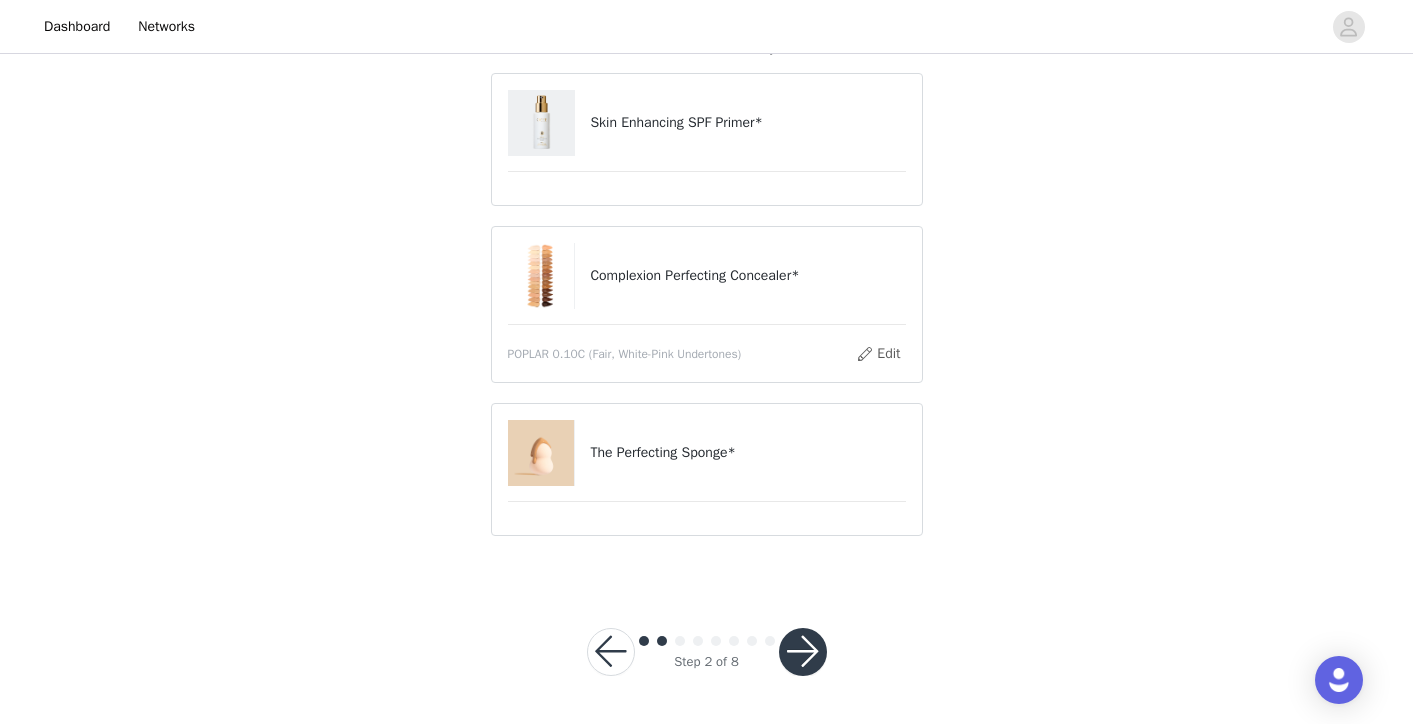scroll, scrollTop: 148, scrollLeft: 0, axis: vertical 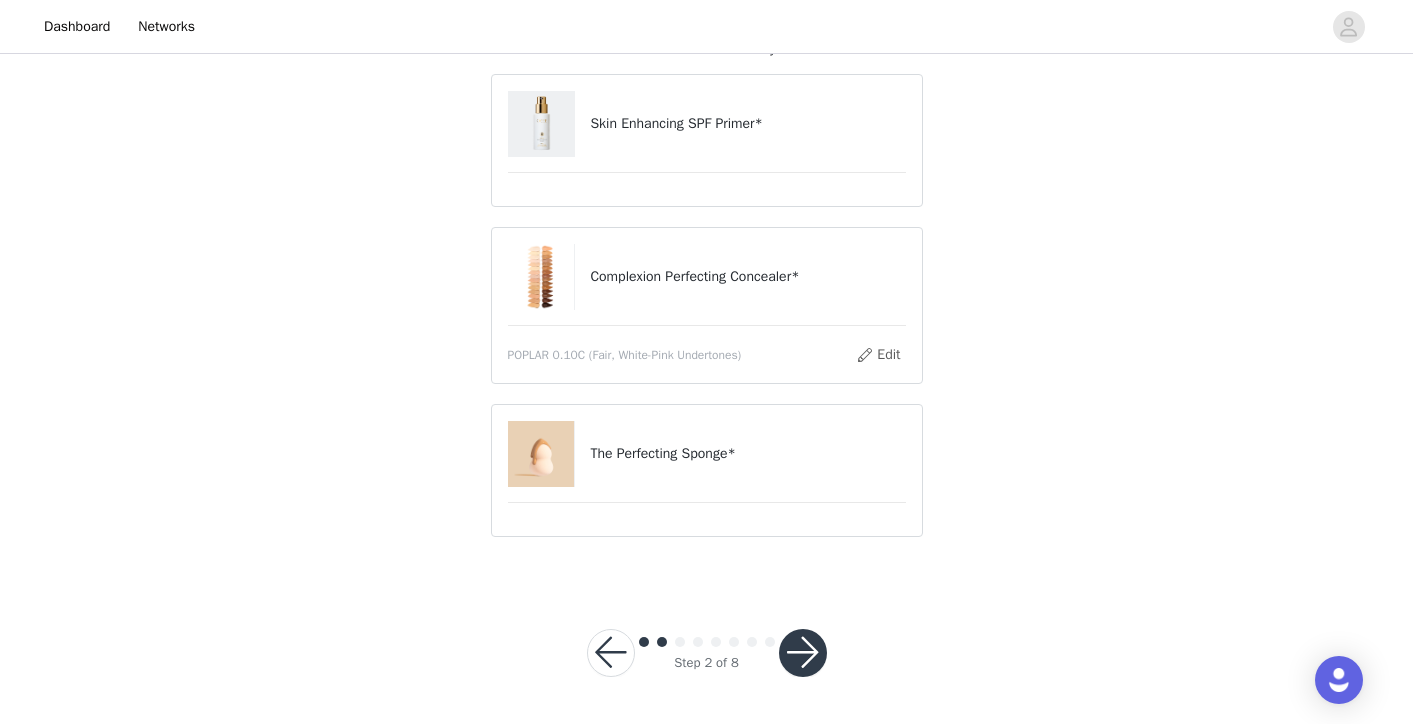 click at bounding box center [803, 653] 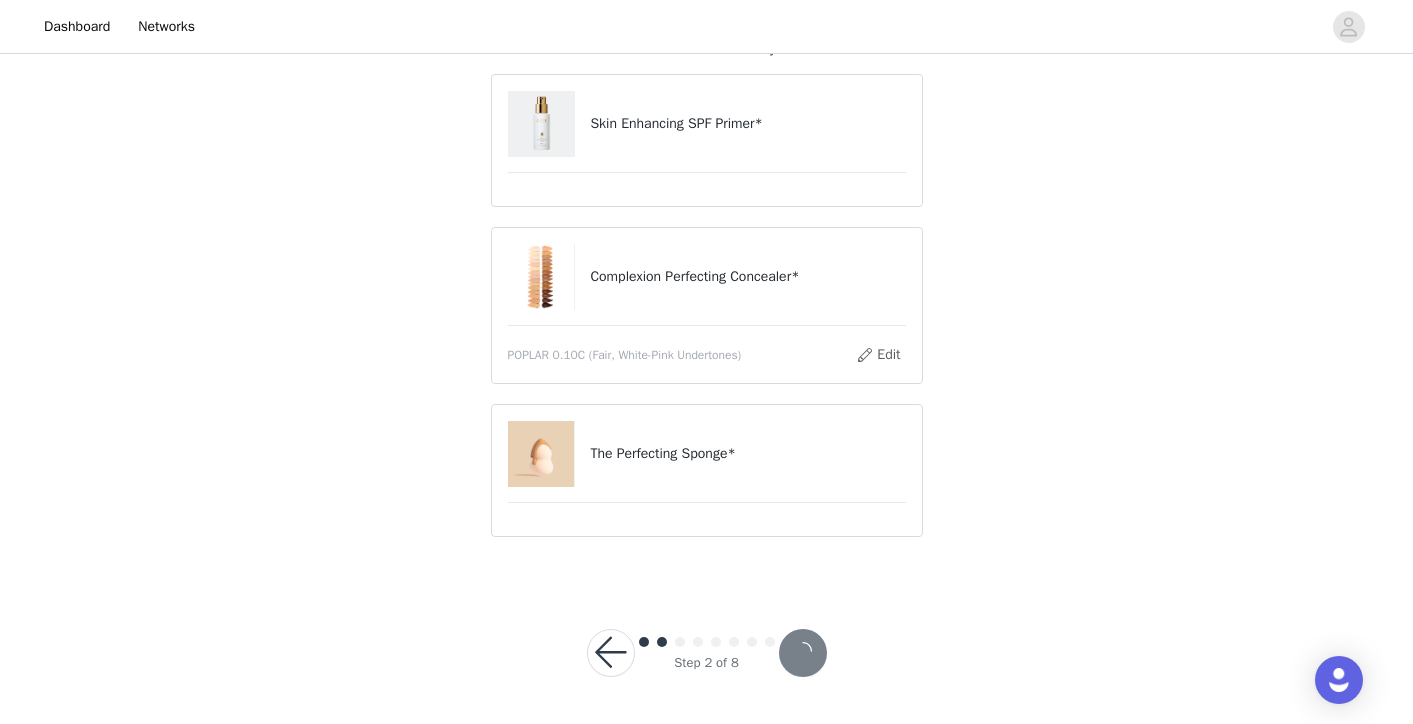 scroll, scrollTop: 121, scrollLeft: 0, axis: vertical 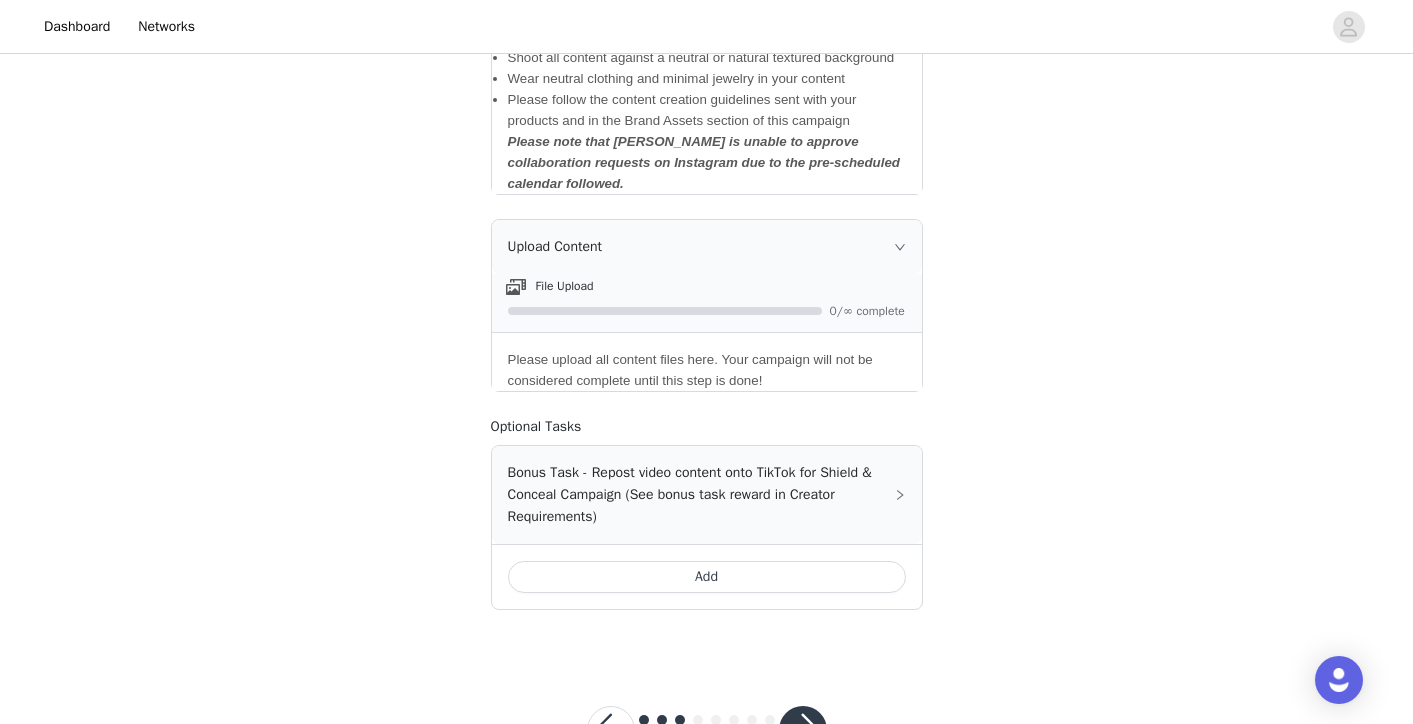 click on "Add" at bounding box center [707, 577] 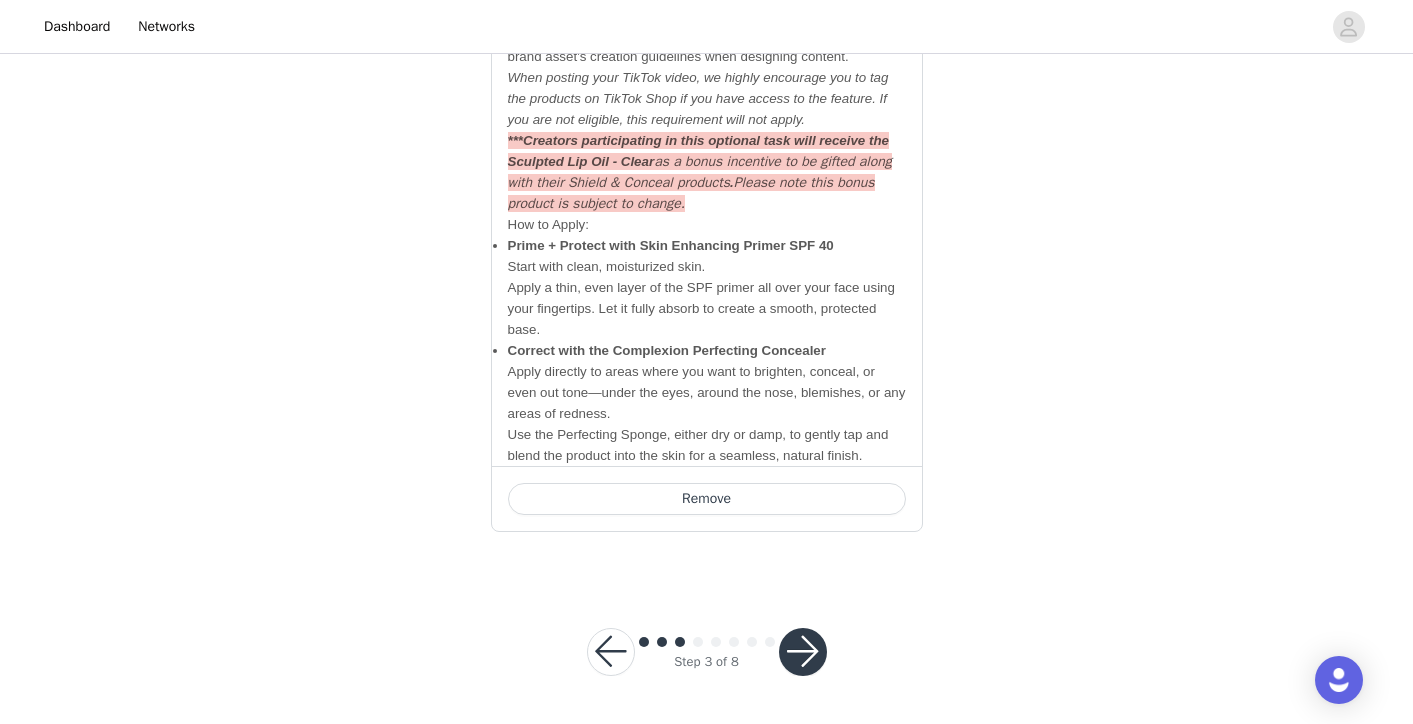 scroll, scrollTop: 1868, scrollLeft: 0, axis: vertical 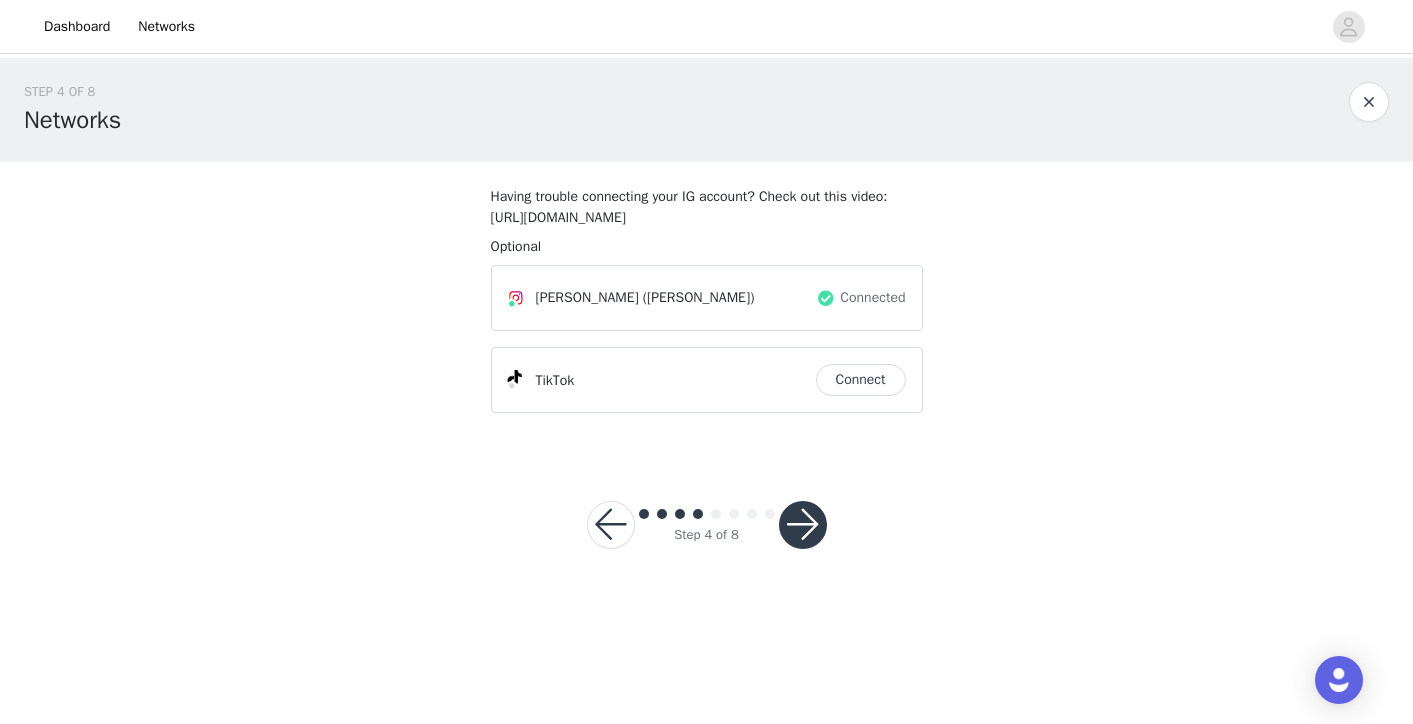 click at bounding box center (803, 525) 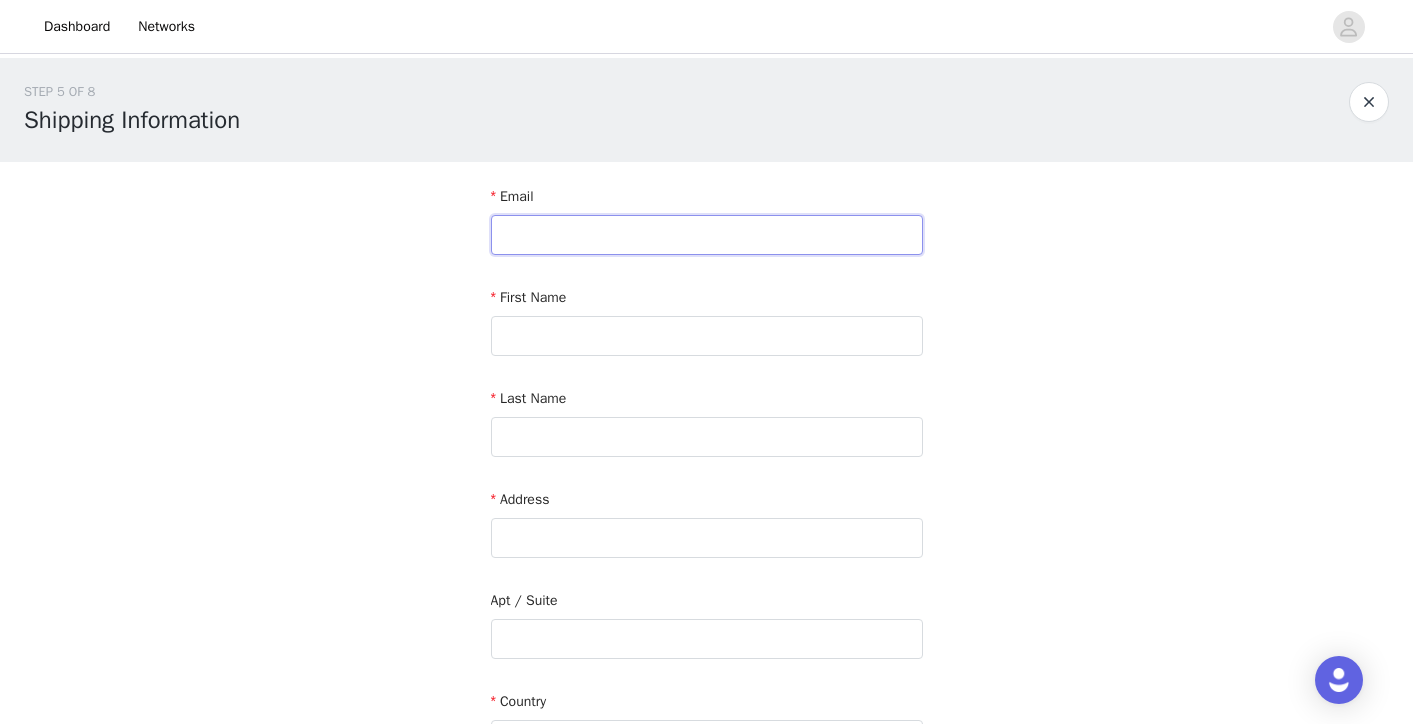type on "o" 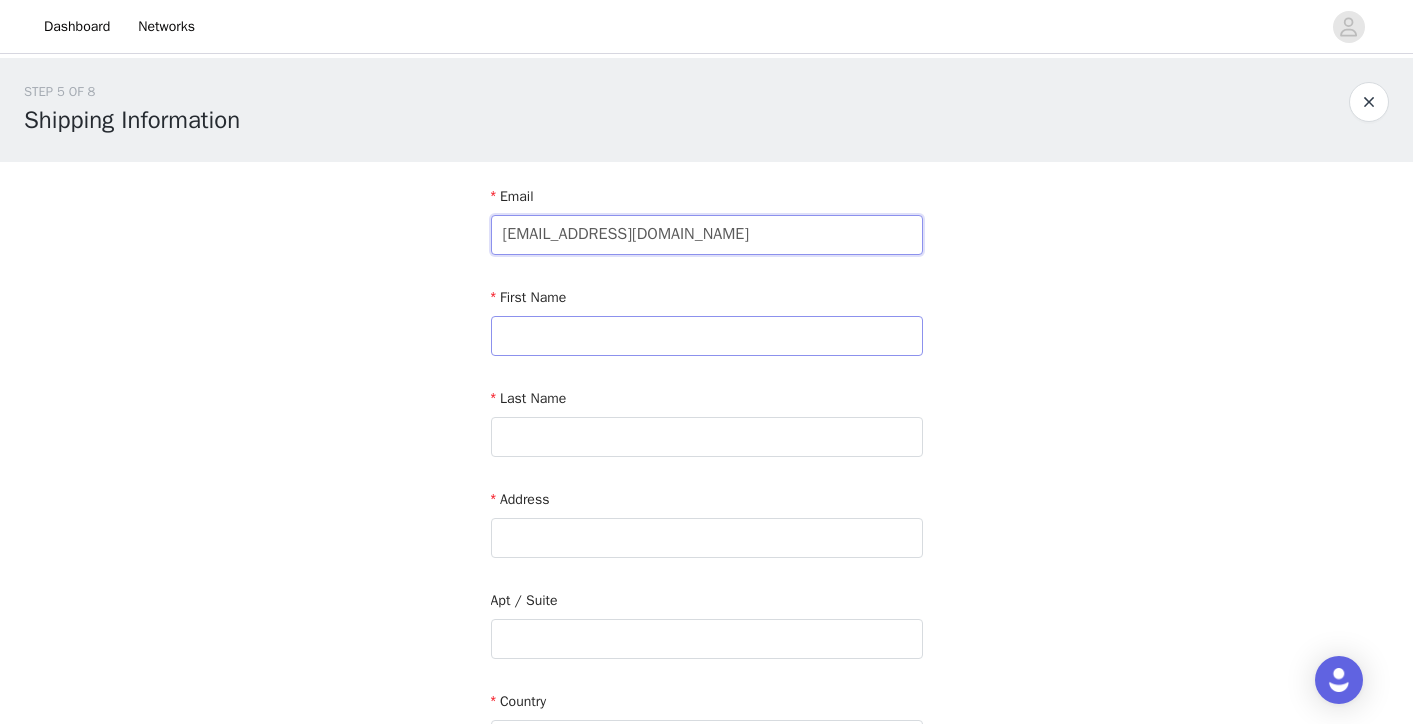type on "[EMAIL_ADDRESS][DOMAIN_NAME]" 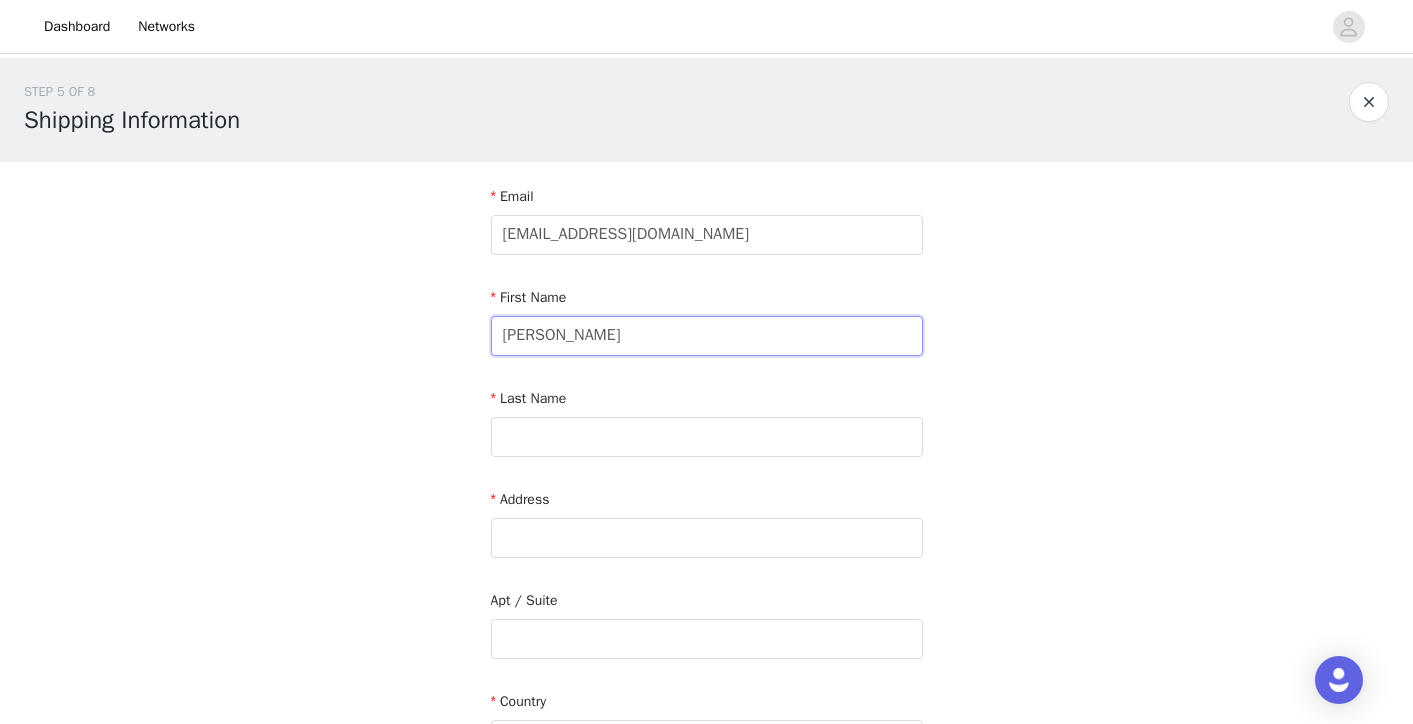 type on "[PERSON_NAME]" 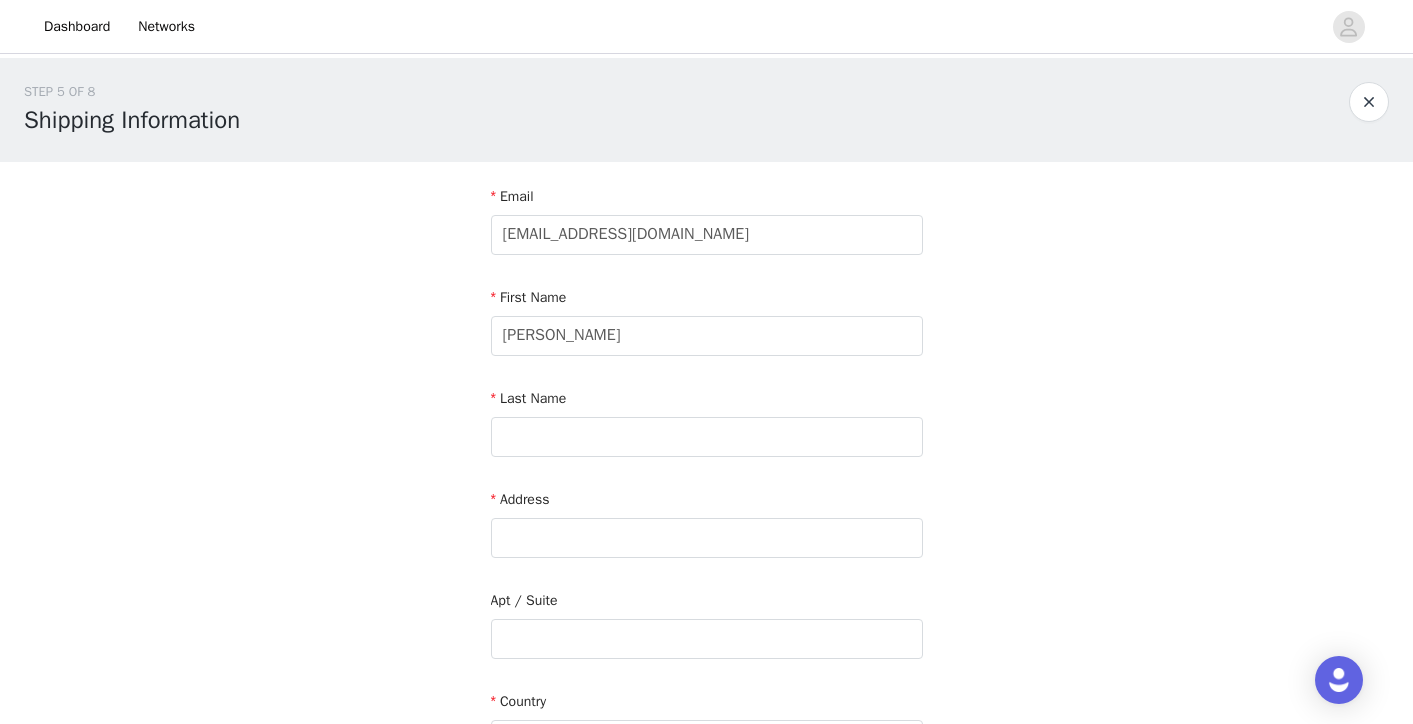 click on "Last Name" at bounding box center [707, 426] 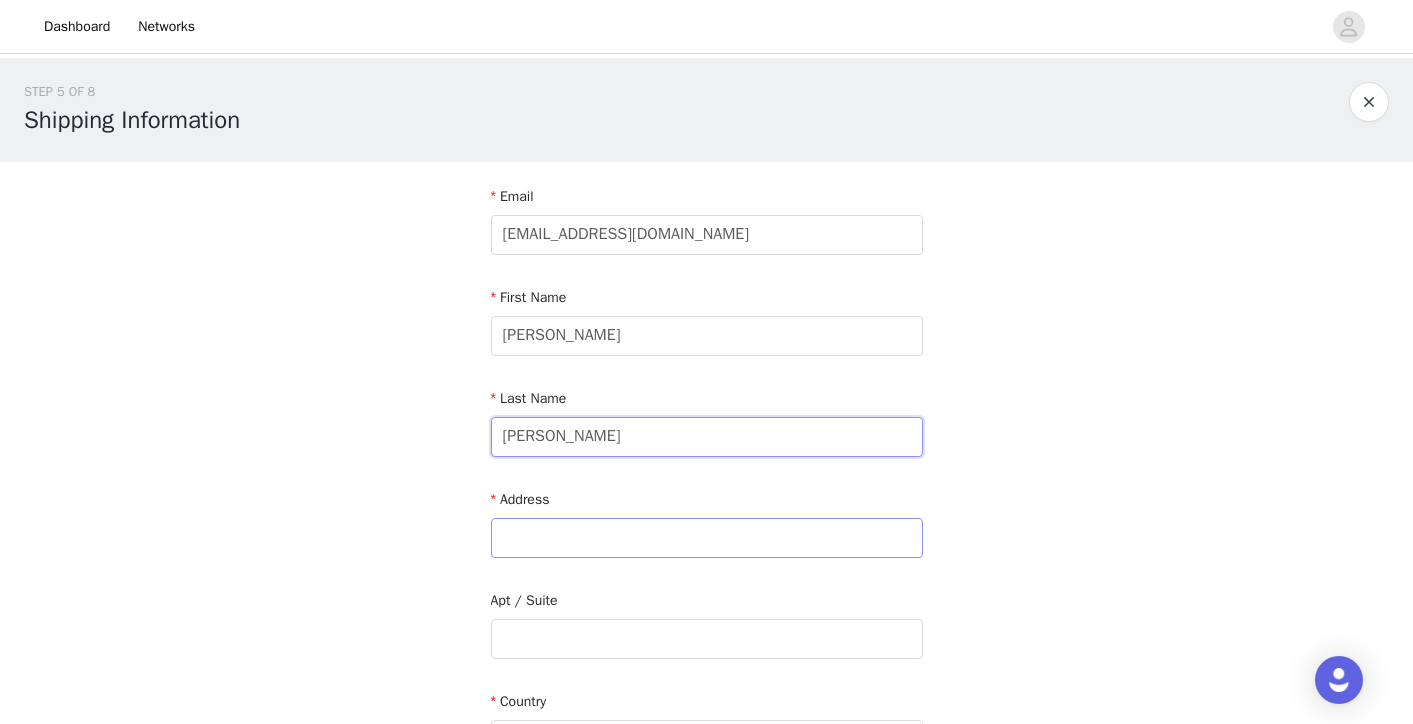 type on "[PERSON_NAME]" 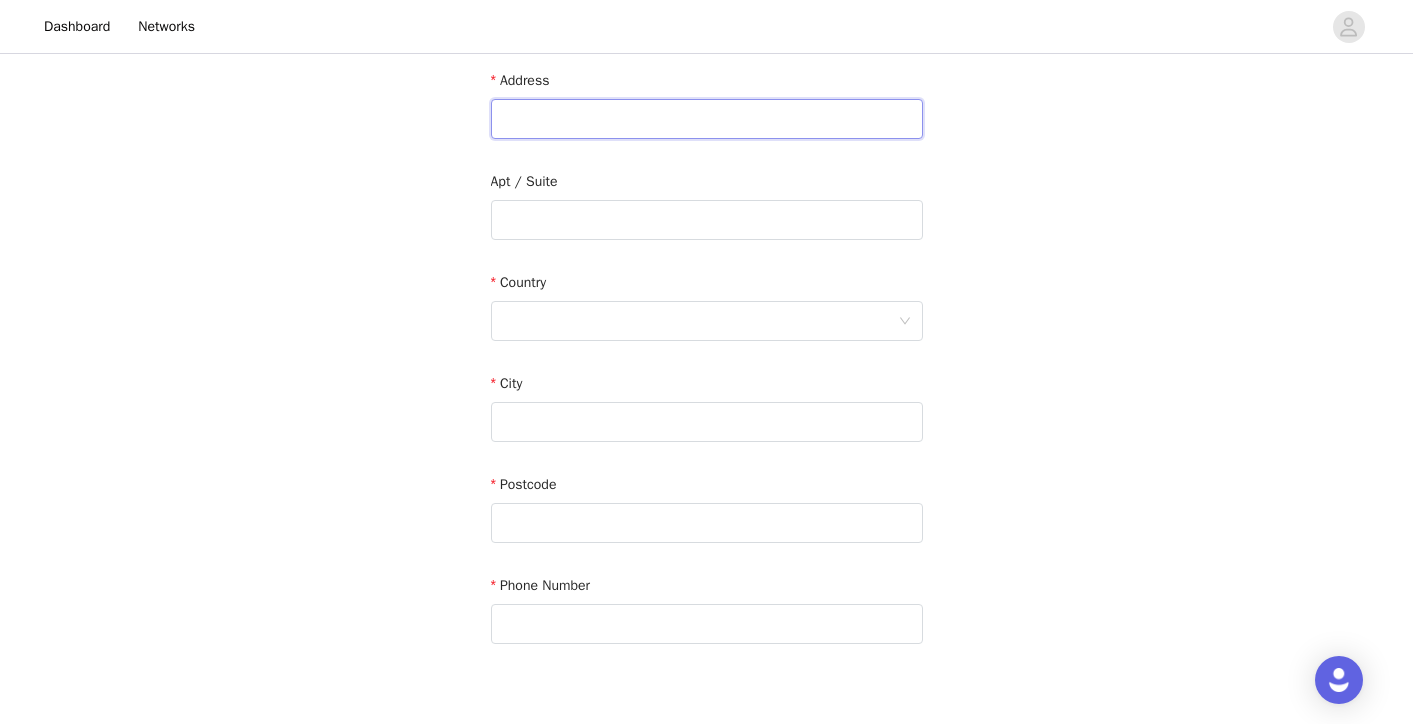 scroll, scrollTop: 413, scrollLeft: 0, axis: vertical 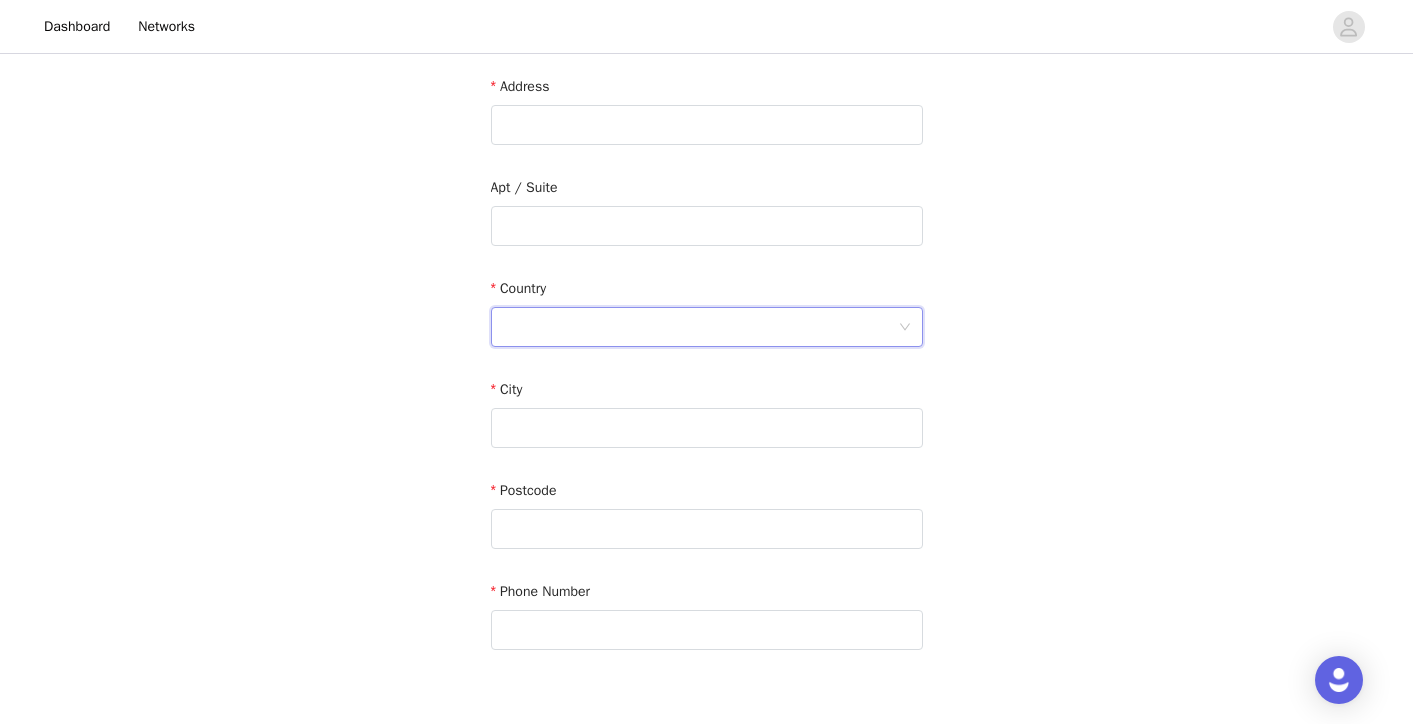 click at bounding box center (700, 327) 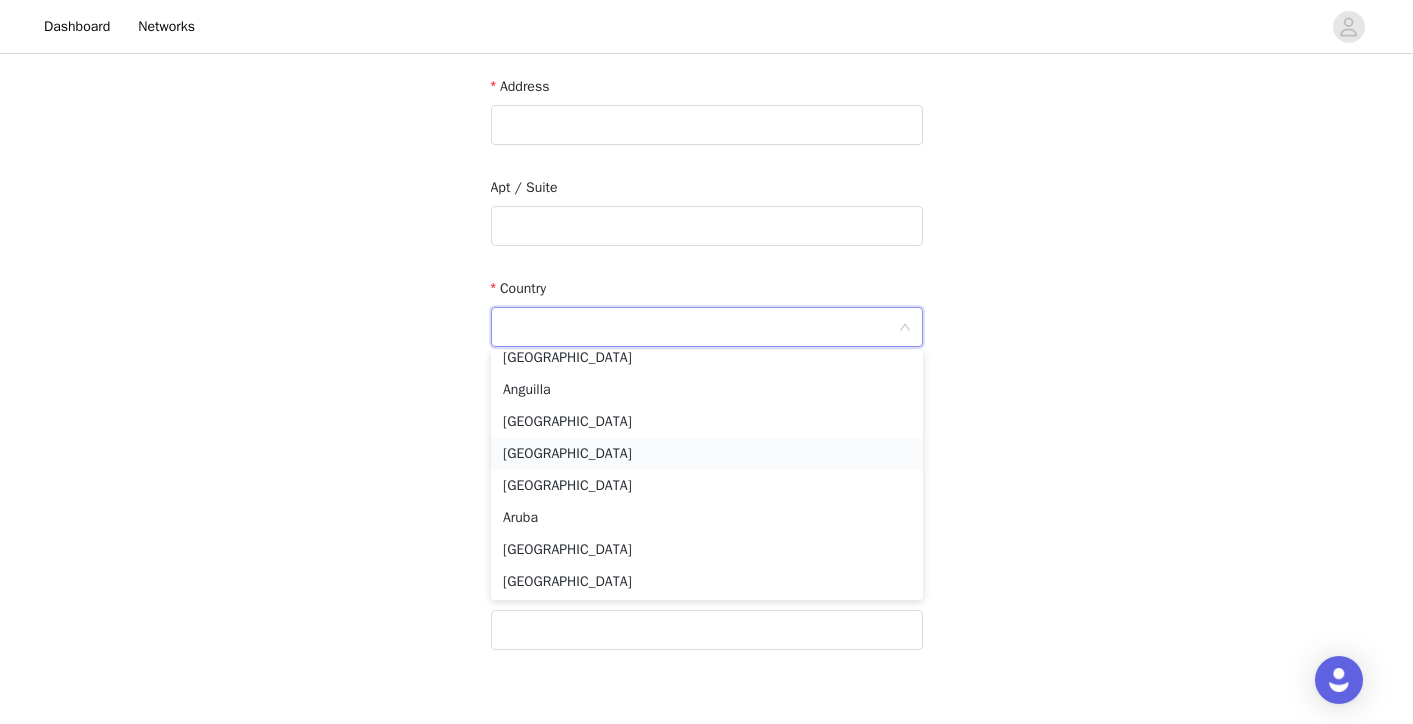 scroll, scrollTop: 592, scrollLeft: 0, axis: vertical 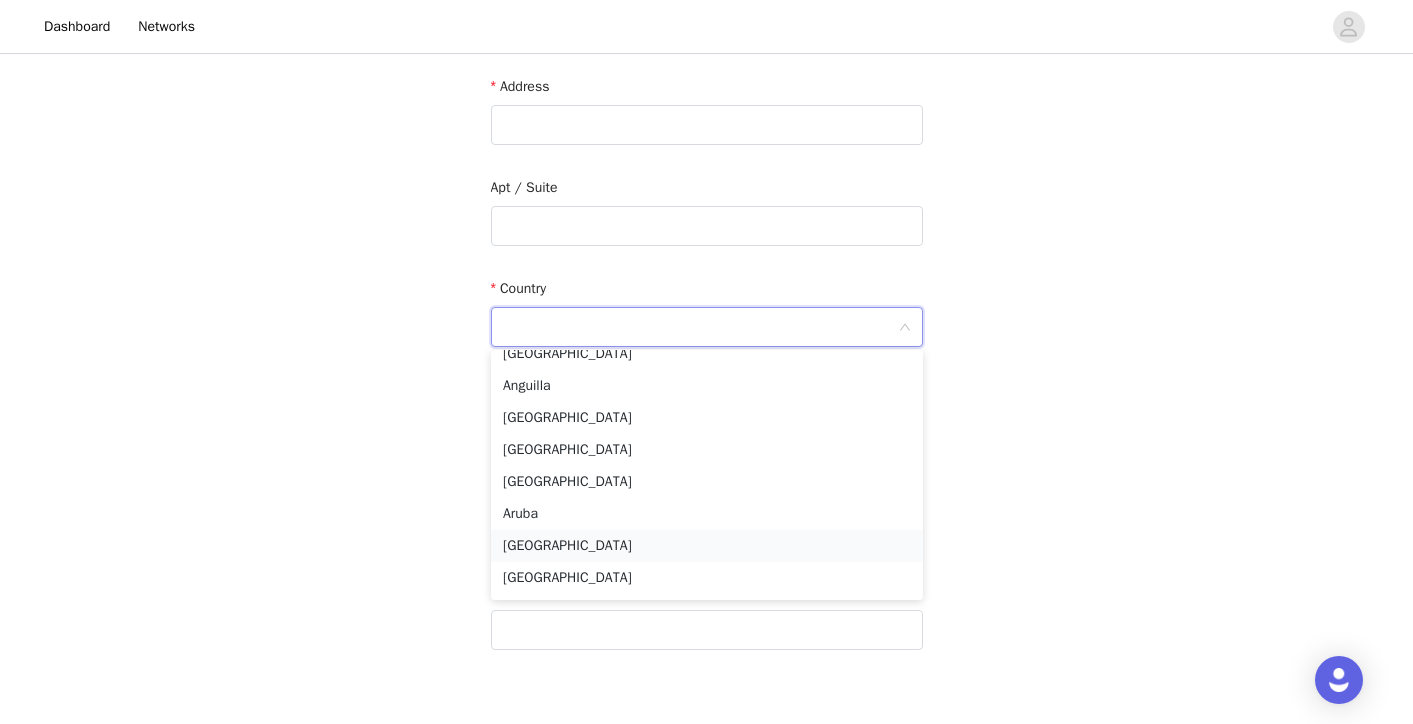 click on "[GEOGRAPHIC_DATA]" at bounding box center [707, 546] 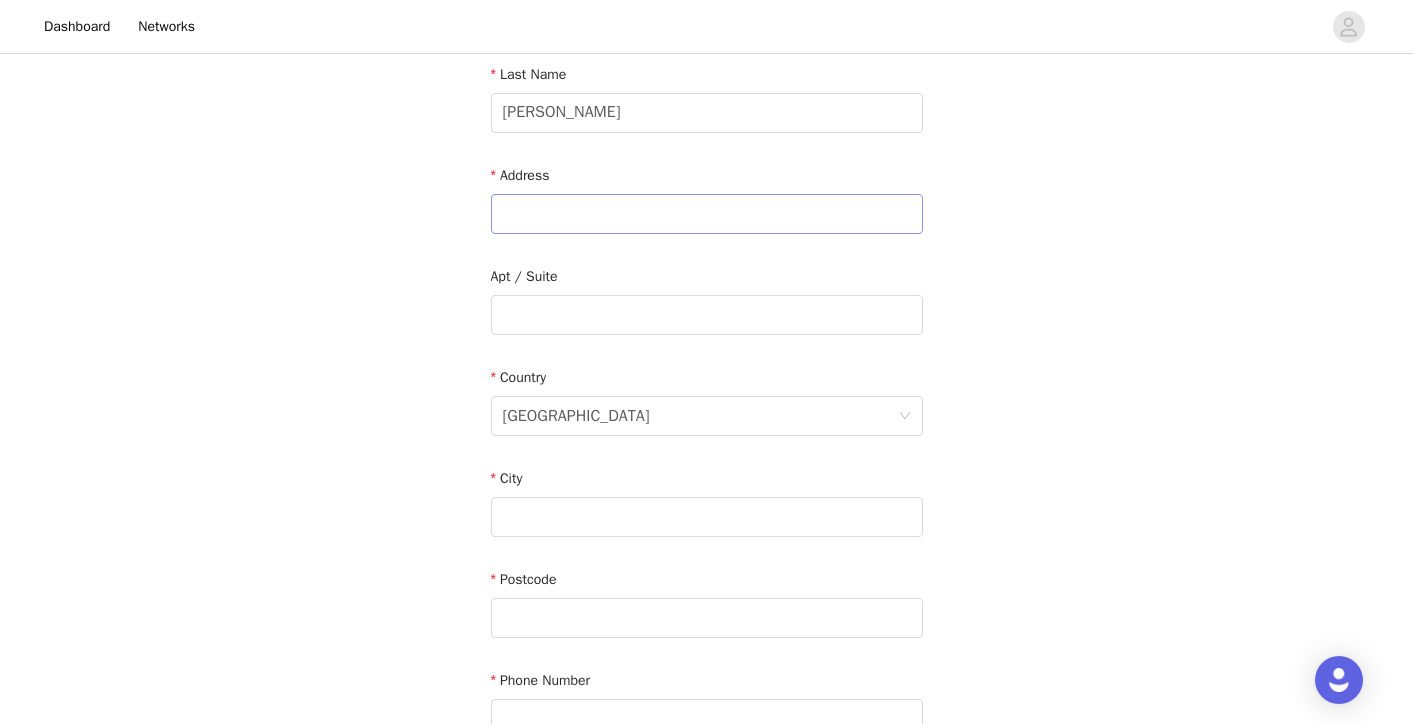 scroll, scrollTop: 324, scrollLeft: 0, axis: vertical 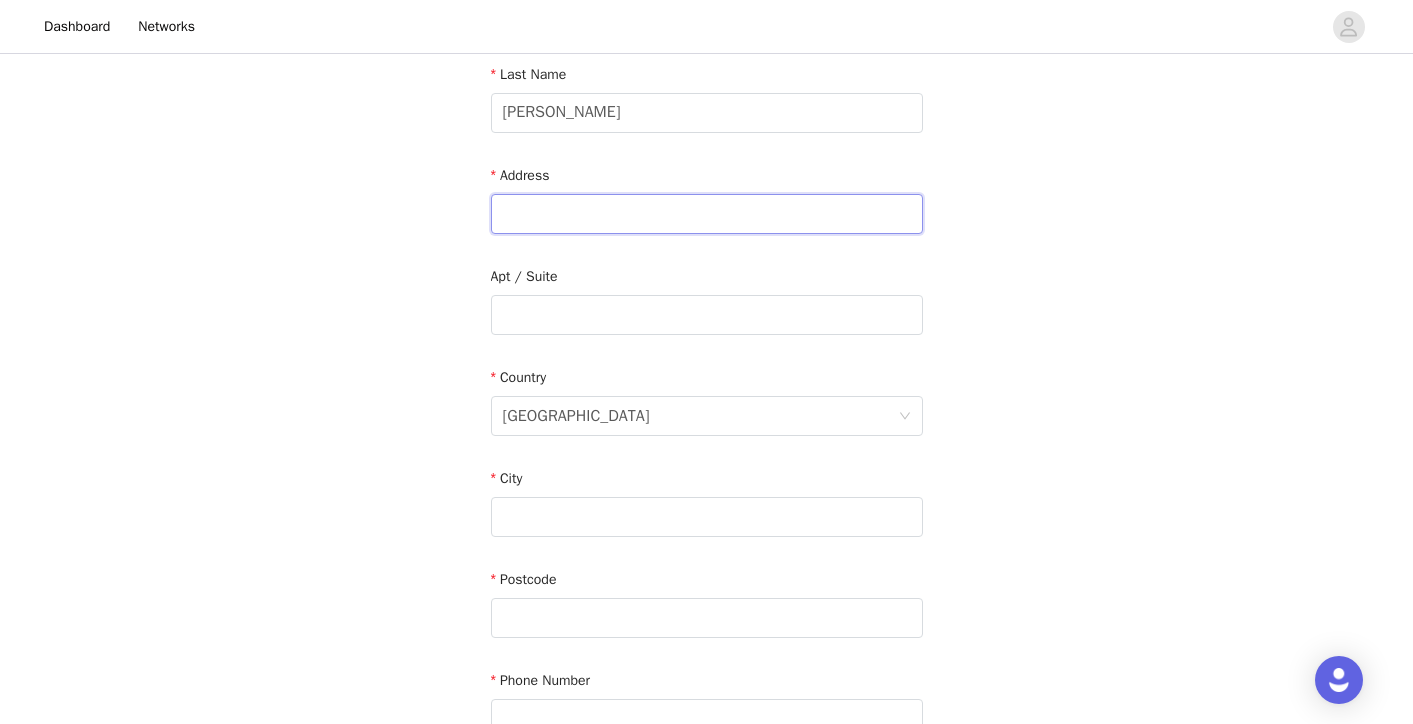 click at bounding box center [707, 214] 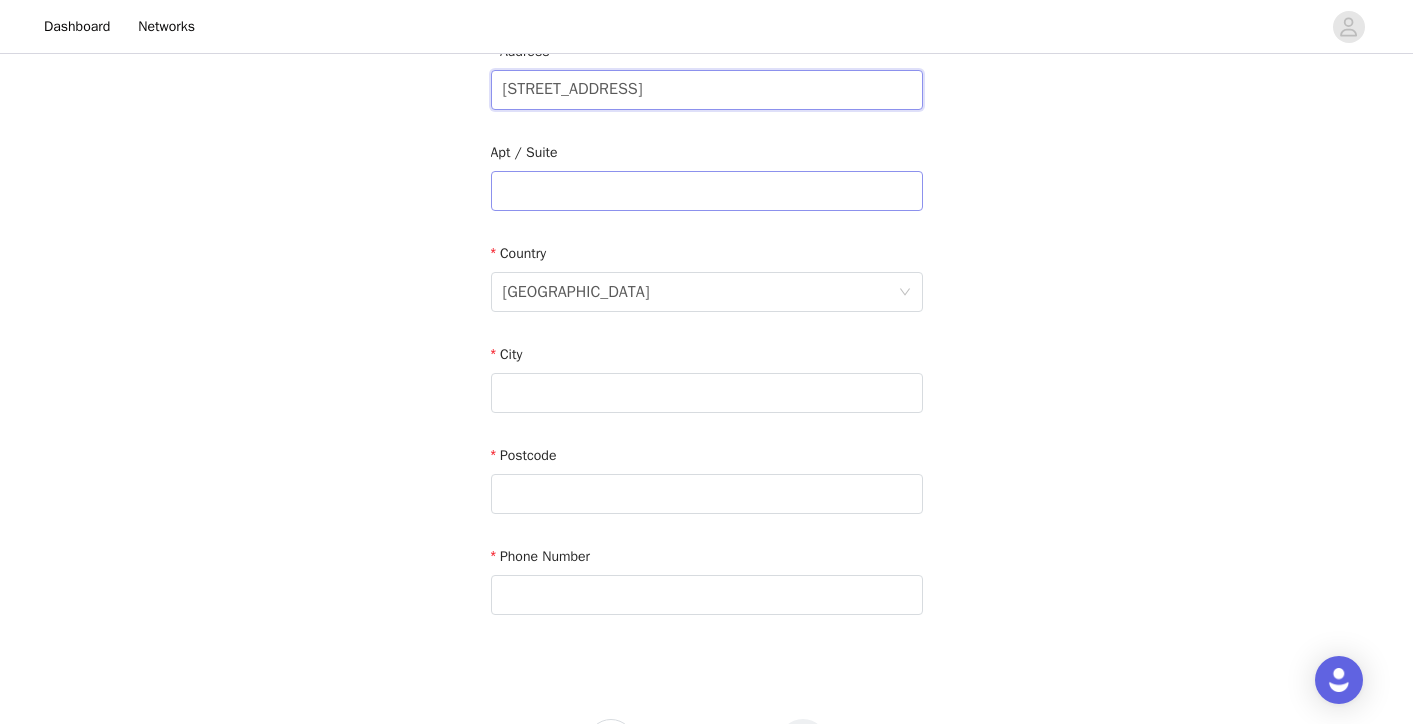 scroll, scrollTop: 453, scrollLeft: 0, axis: vertical 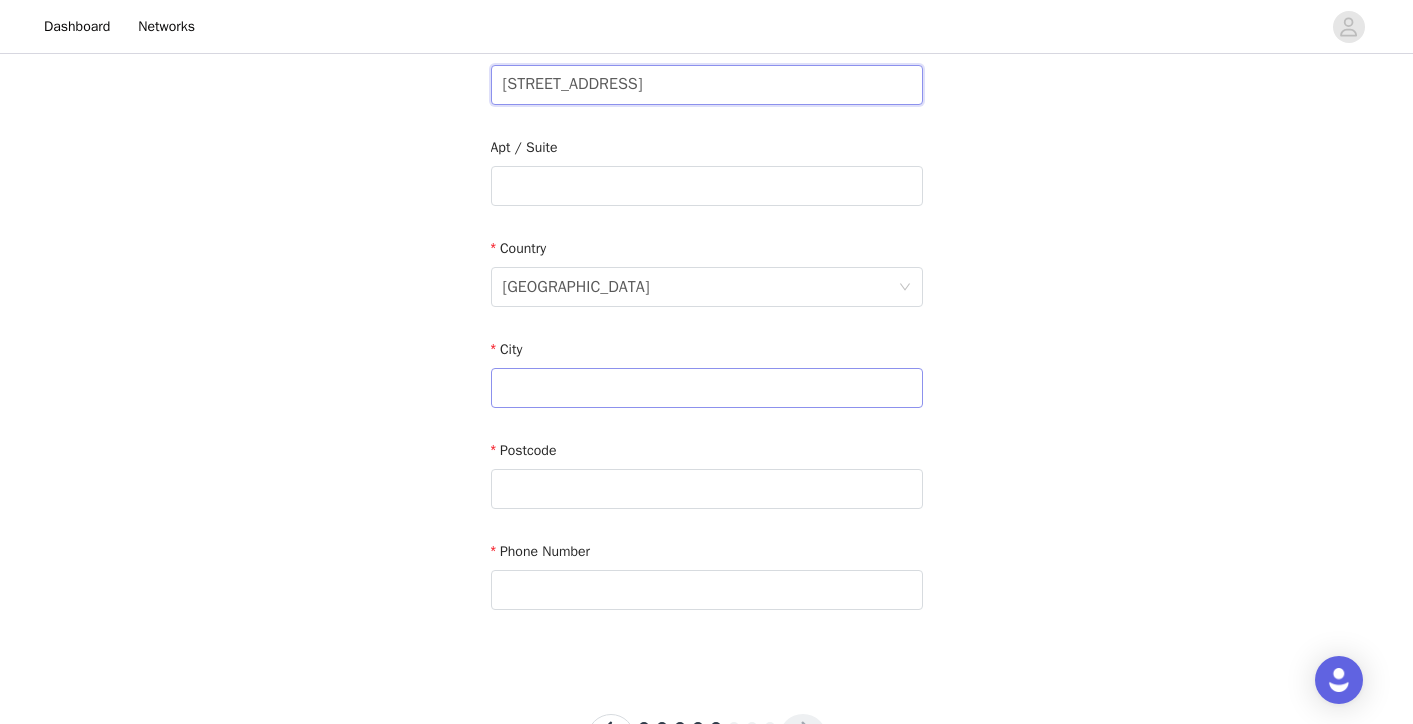 type on "[STREET_ADDRESS]" 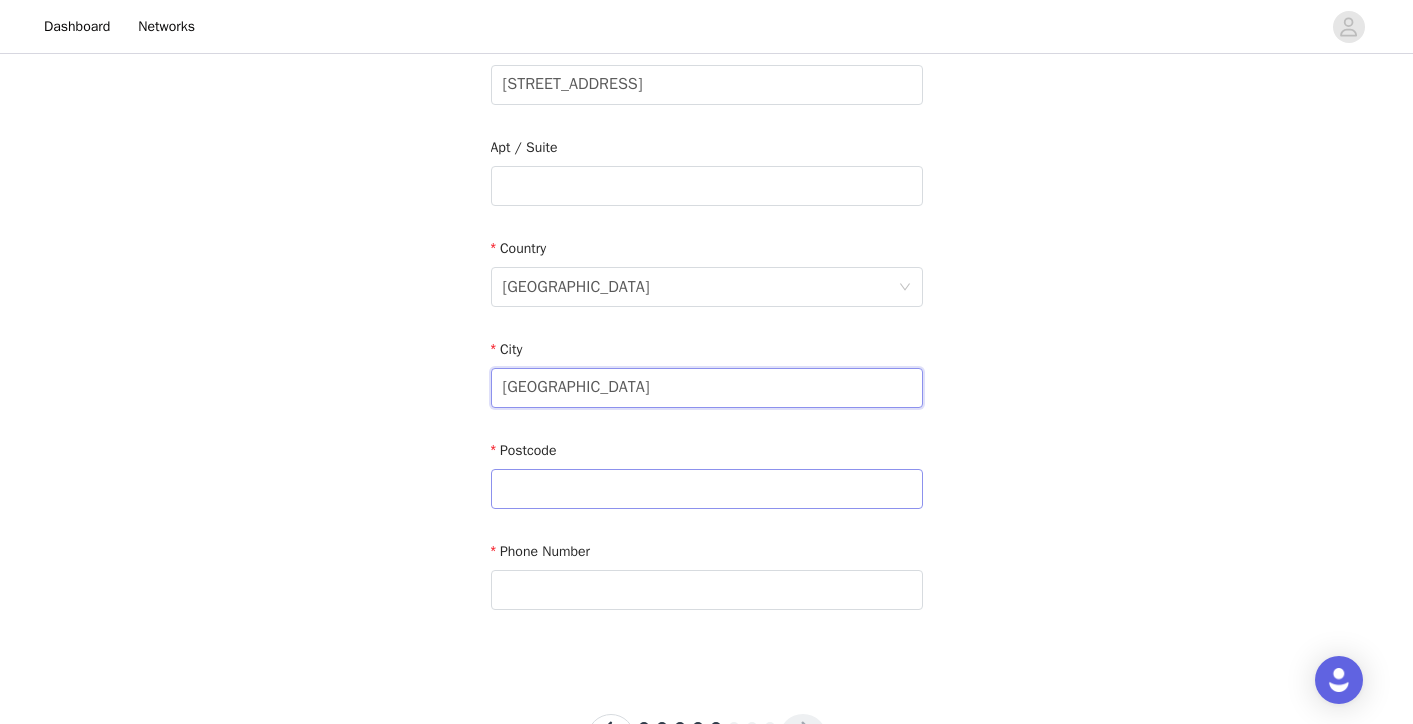 type on "[GEOGRAPHIC_DATA]" 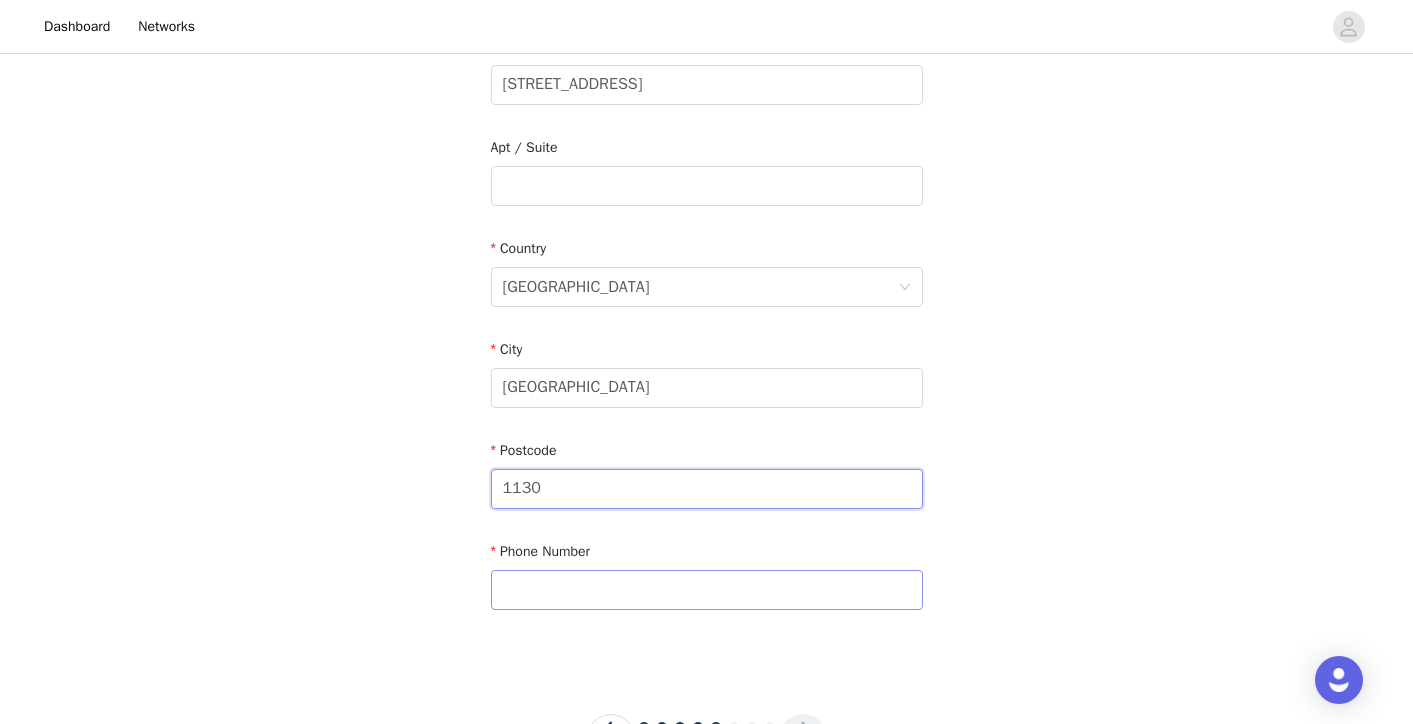 type on "1130" 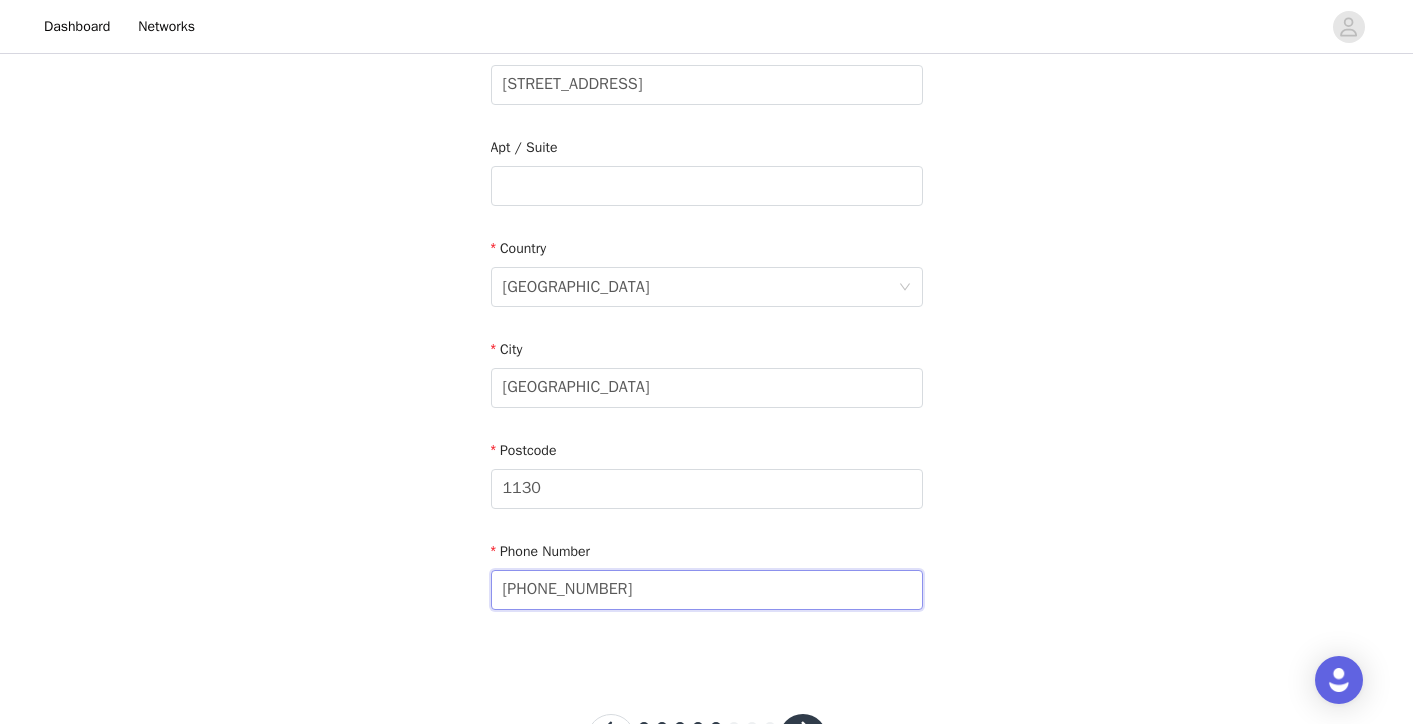 type on "[PHONE_NUMBER]" 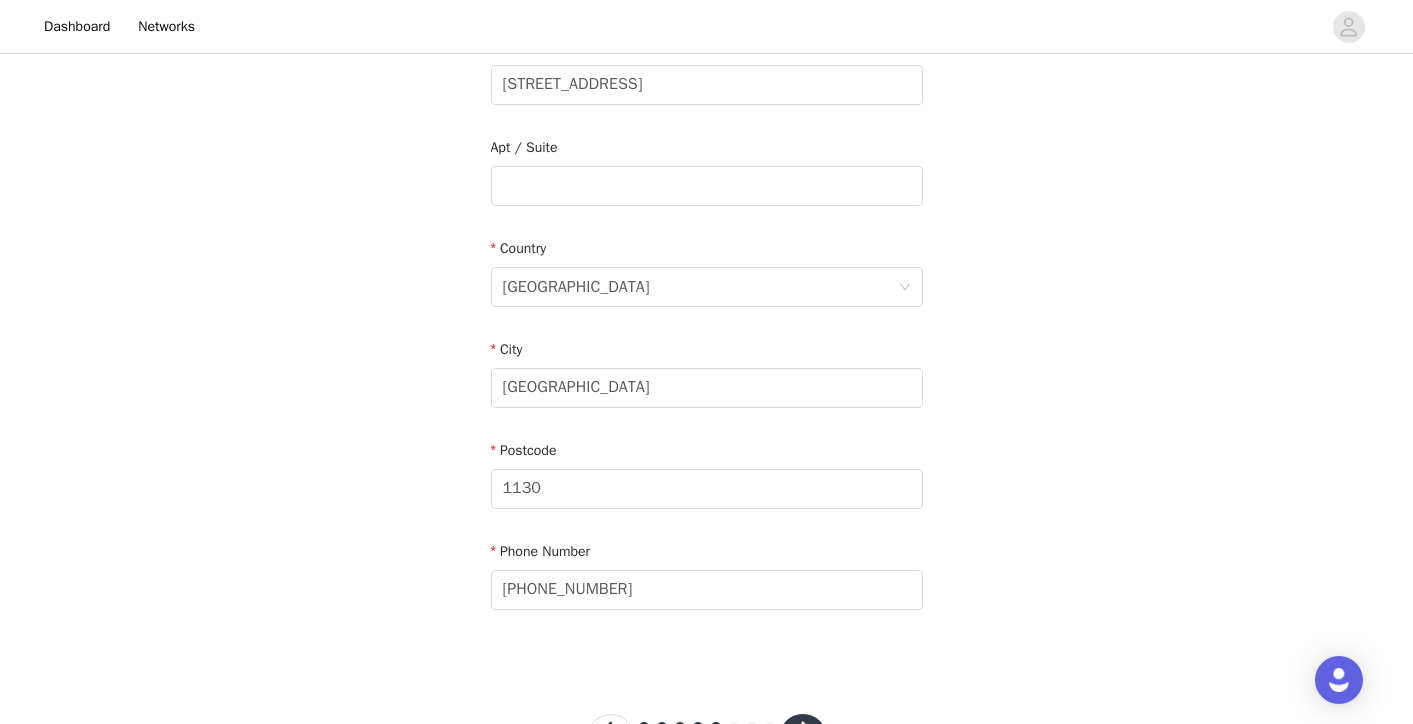 click on "STEP 5 OF 8
Shipping Information
Email [EMAIL_ADDRESS][DOMAIN_NAME]   First Name [PERSON_NAME]   Last Name [PERSON_NAME]   Address [STREET_ADDRESS]   Phone Number [PHONE_NUMBER]" at bounding box center [706, 135] 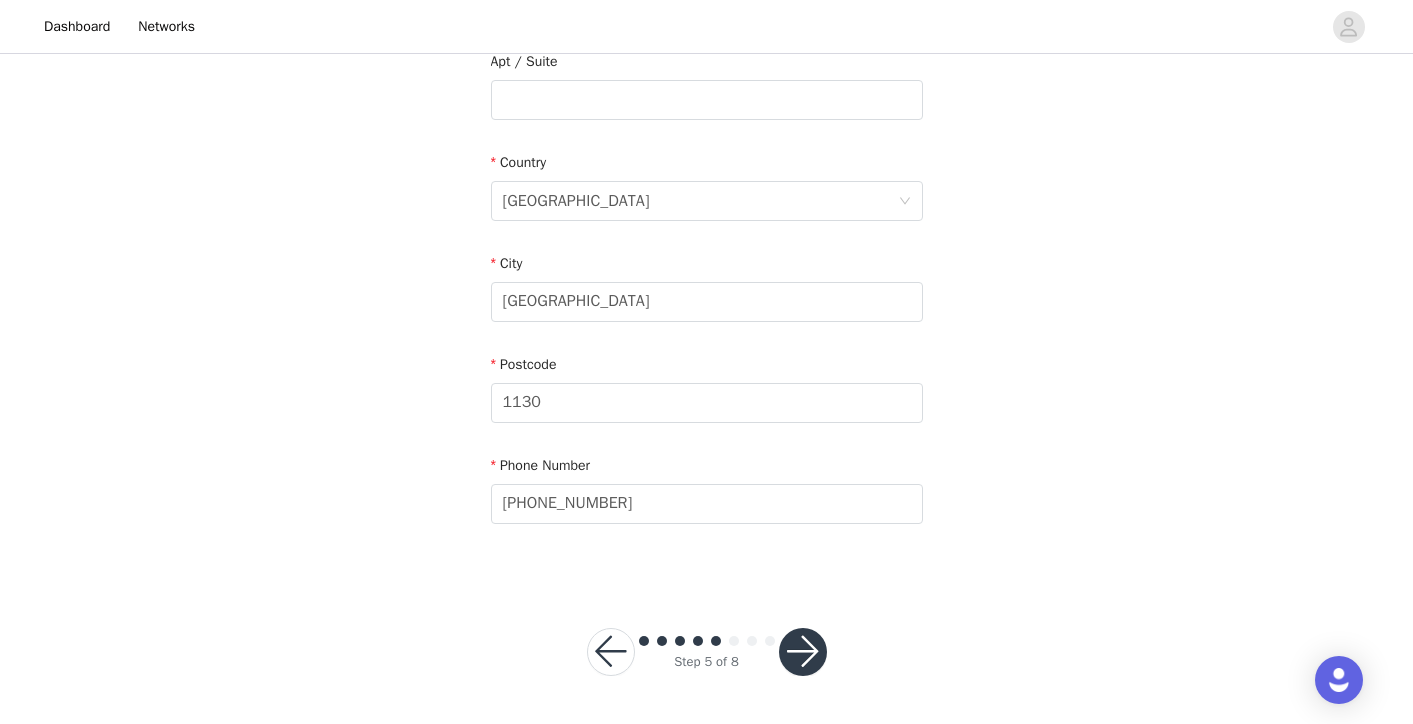 scroll, scrollTop: 538, scrollLeft: 0, axis: vertical 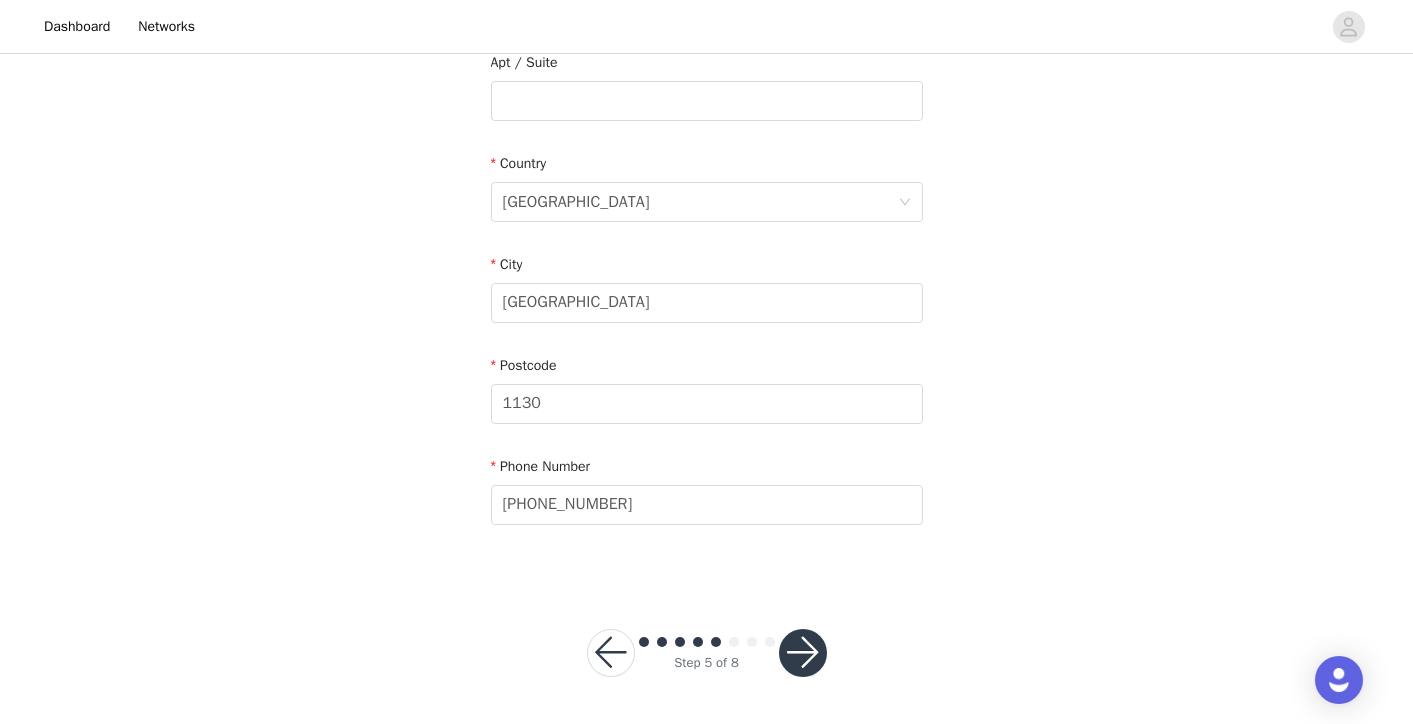click at bounding box center [803, 653] 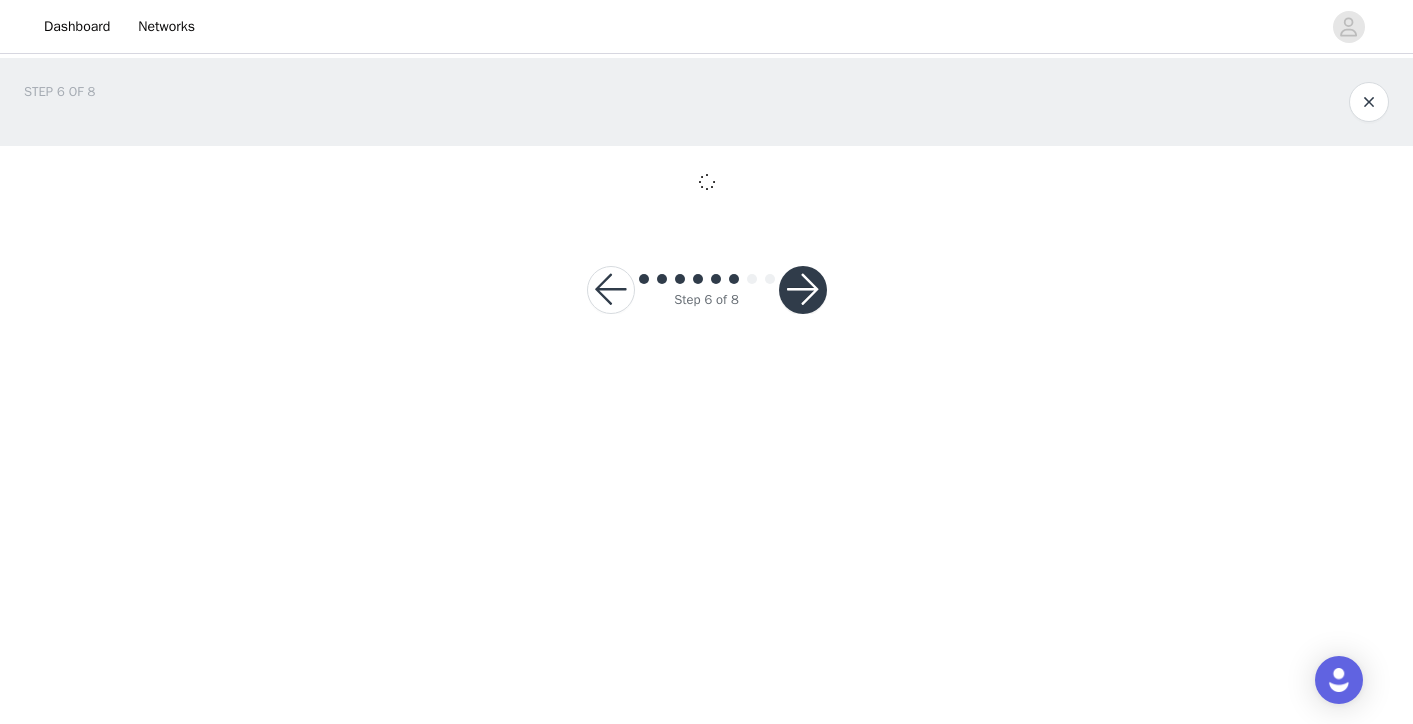 scroll, scrollTop: 0, scrollLeft: 0, axis: both 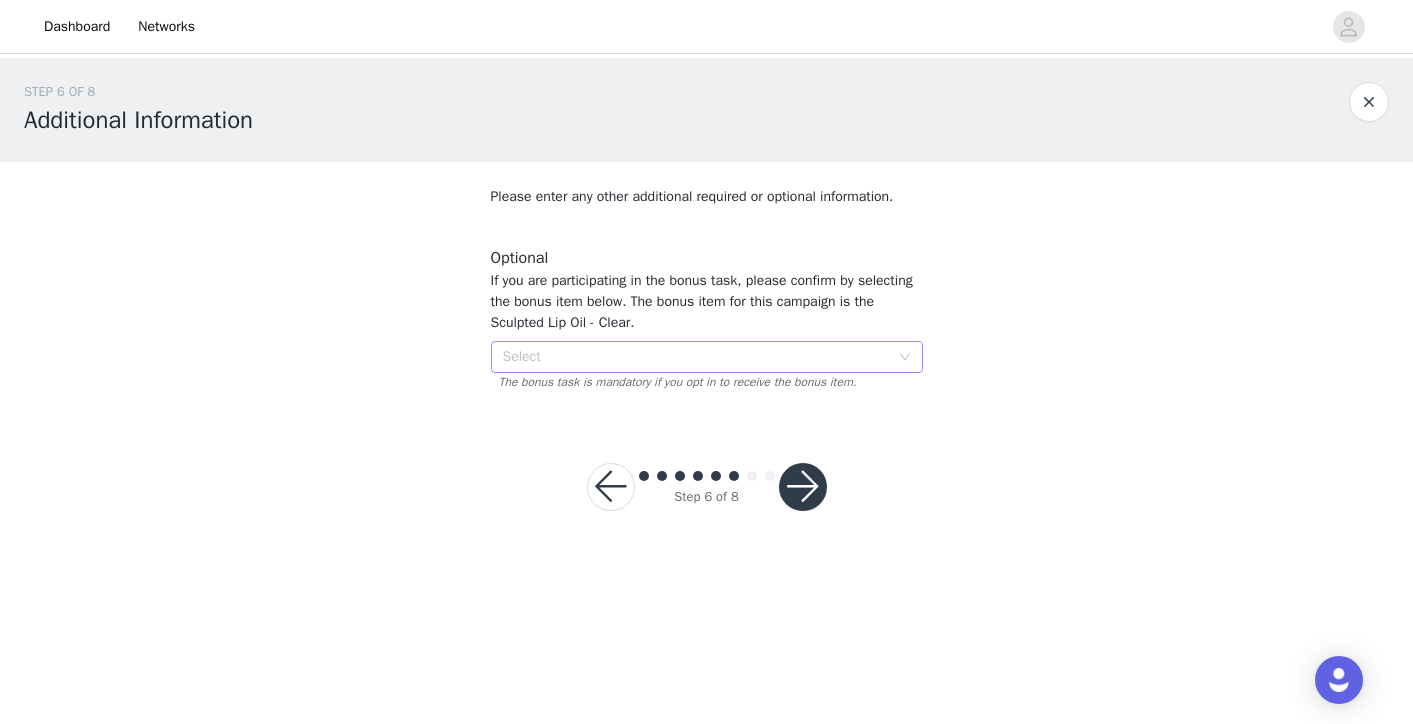 click on "Select" at bounding box center [707, 357] 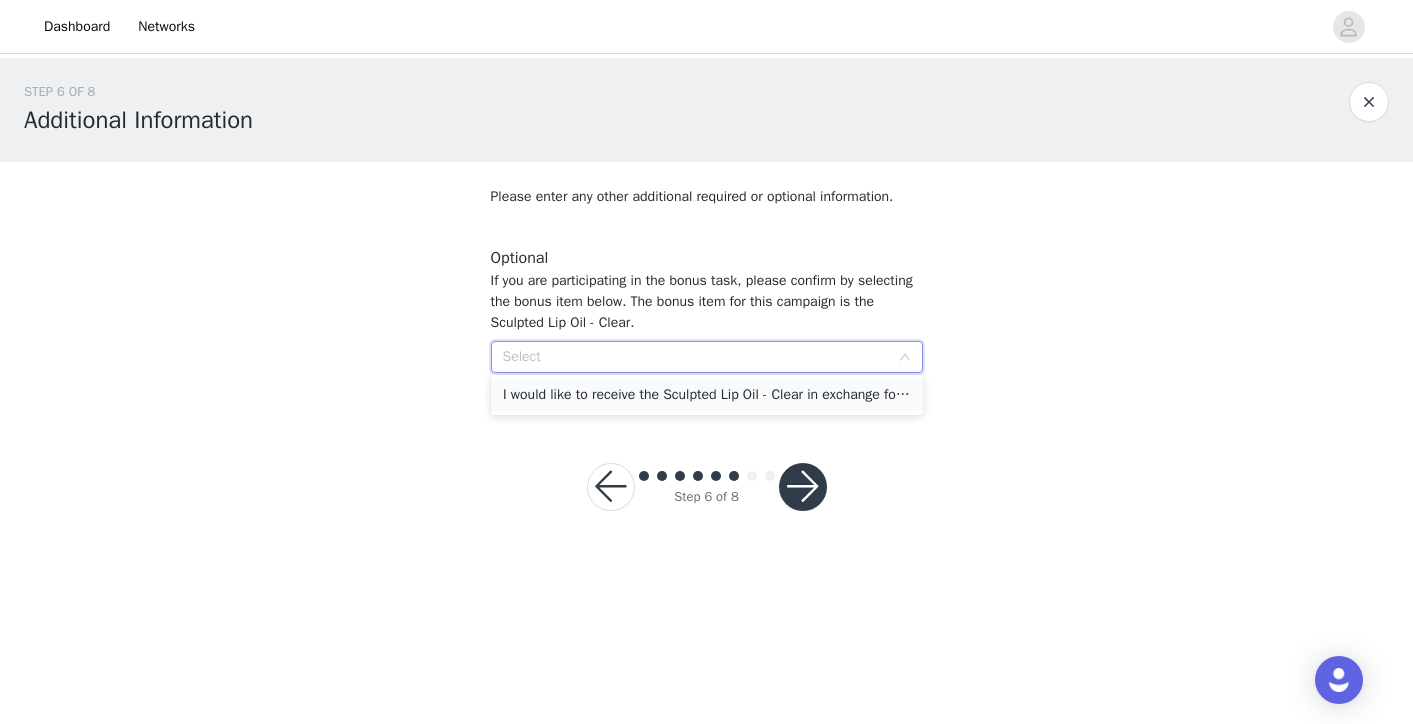 click on "I would like to receive the Sculpted Lip Oil - Clear in exchange for participation in the bonus task." at bounding box center (707, 395) 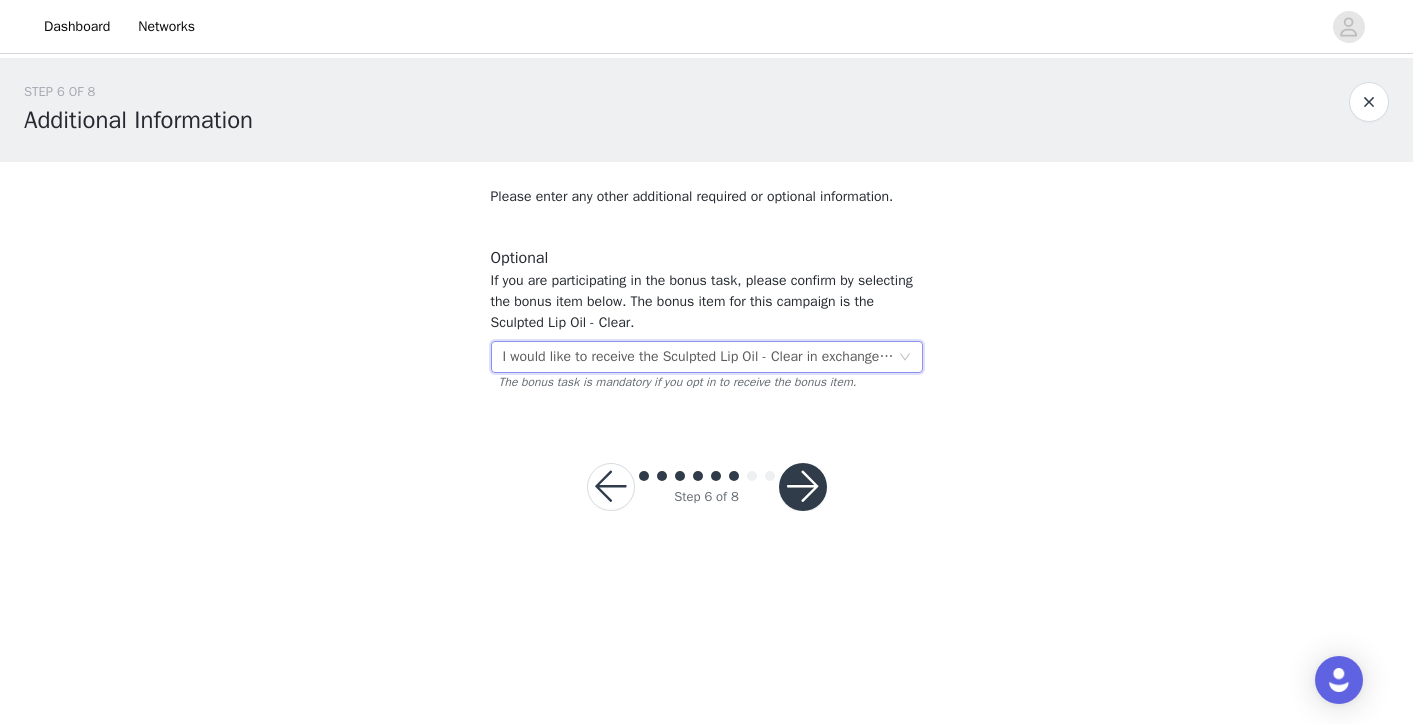 click at bounding box center (803, 487) 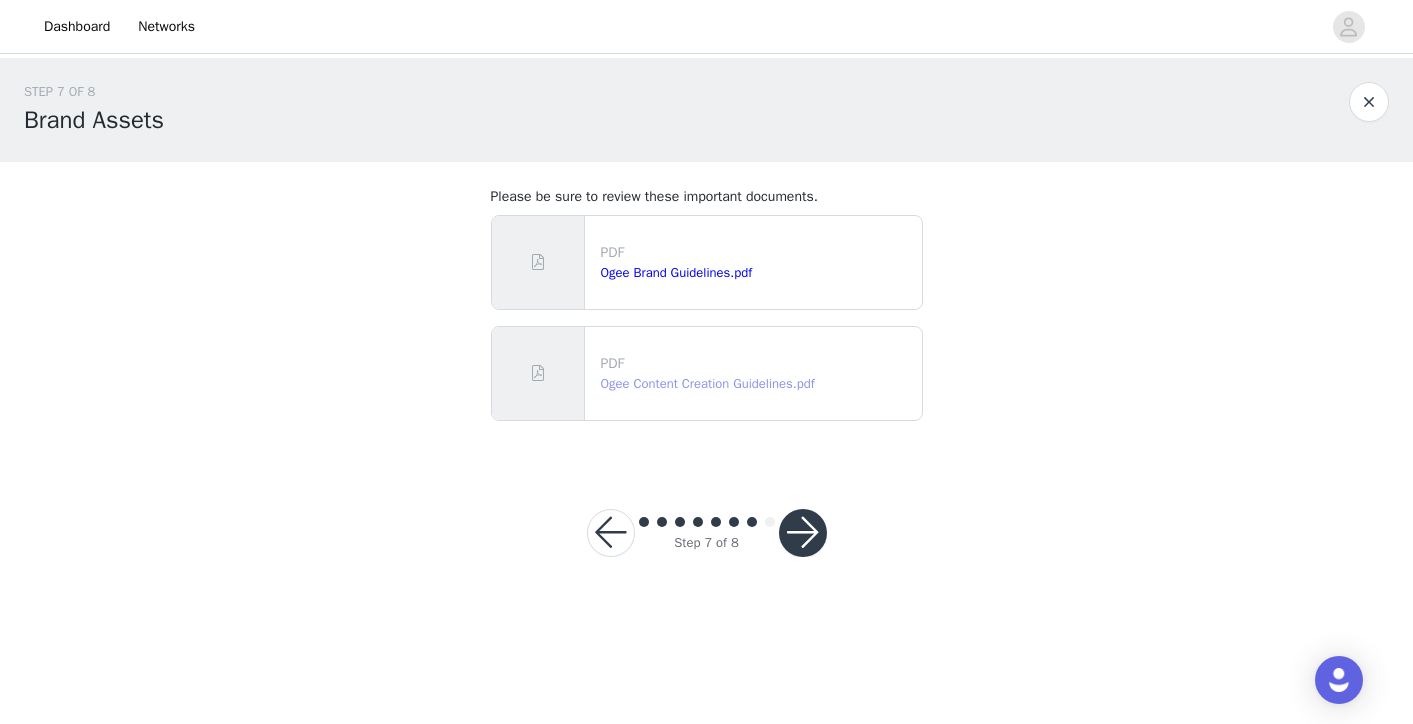 click on "Ogee Content Creation Guidelines.pdf" at bounding box center [708, 383] 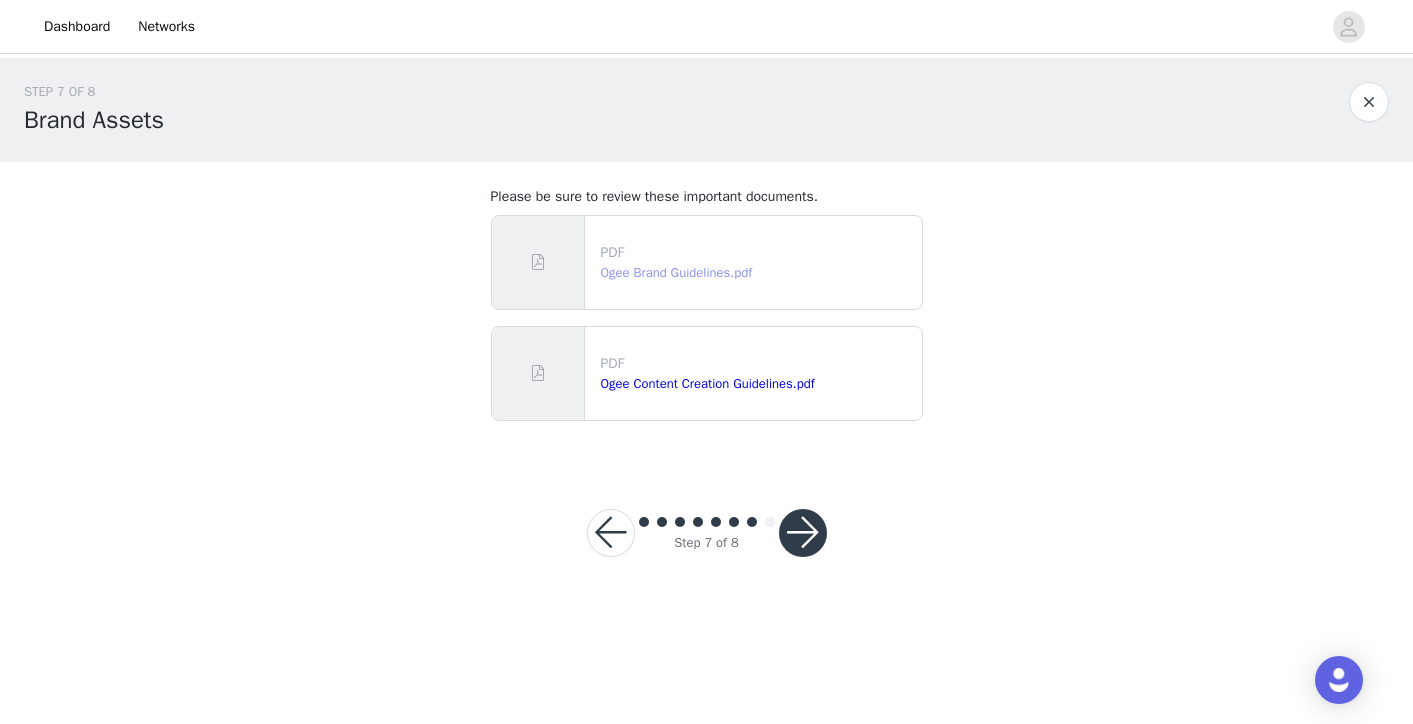 click on "Ogee Brand Guidelines.pdf" at bounding box center (677, 272) 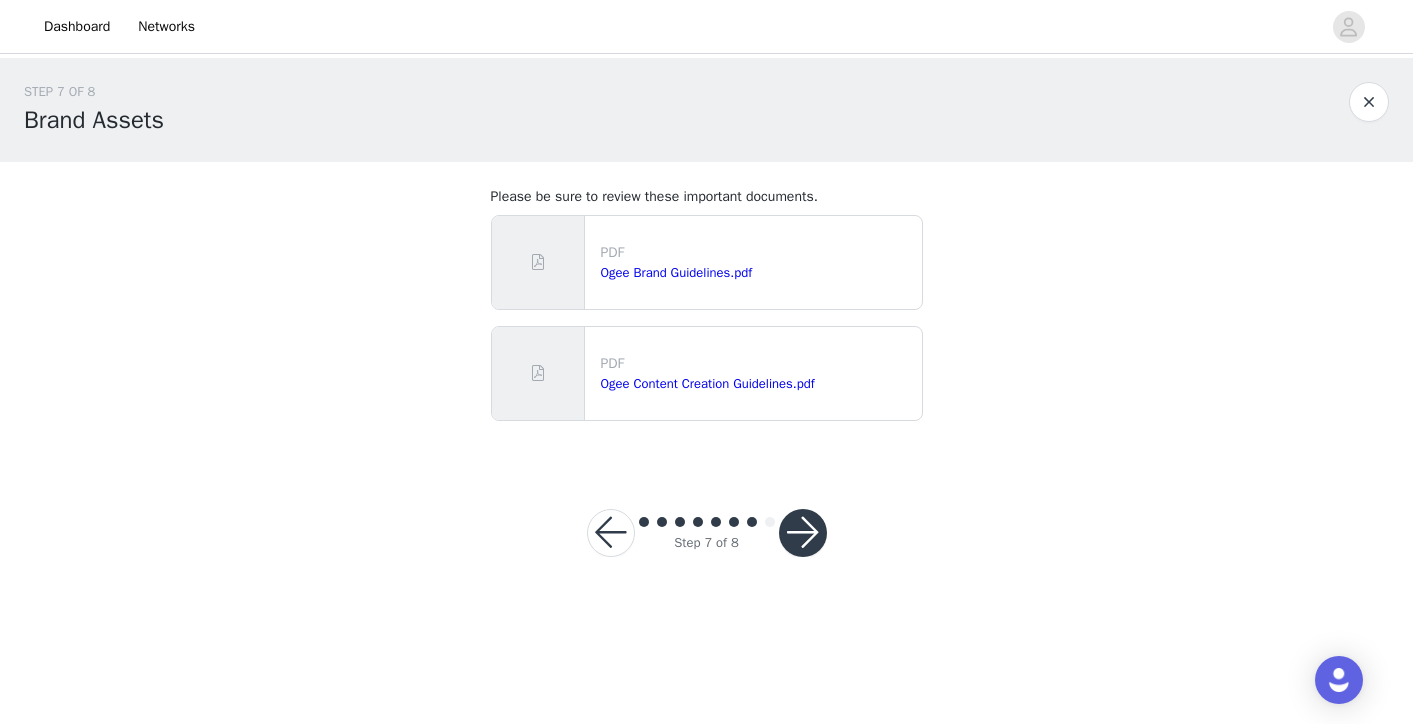 click at bounding box center [803, 533] 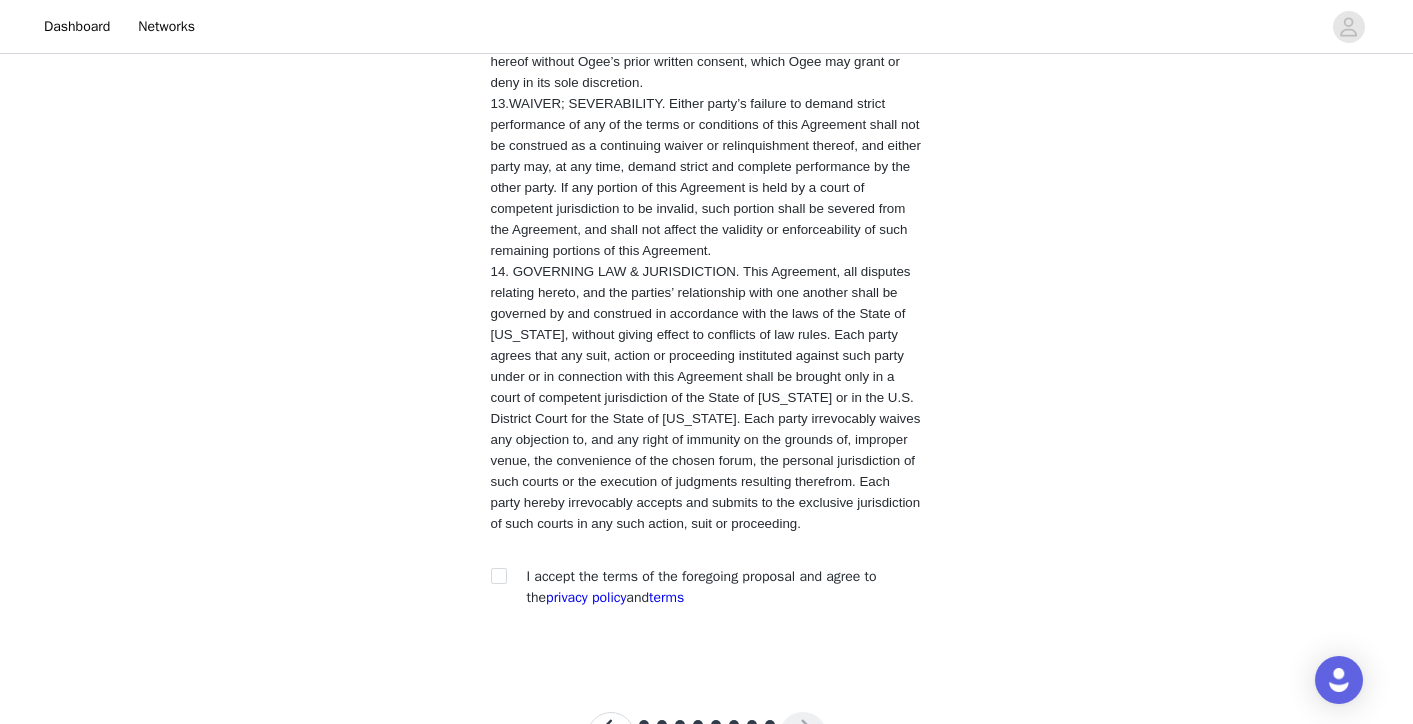 scroll, scrollTop: 3854, scrollLeft: 0, axis: vertical 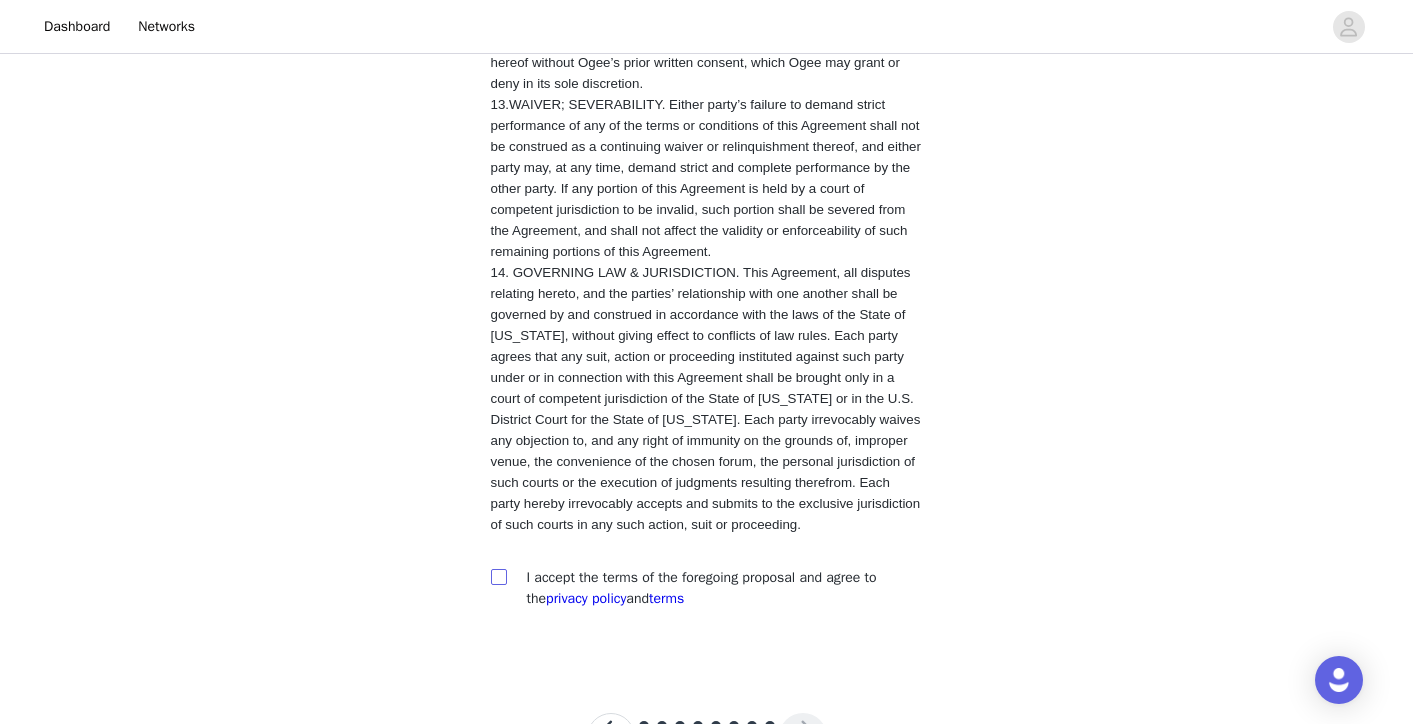 click at bounding box center (498, 576) 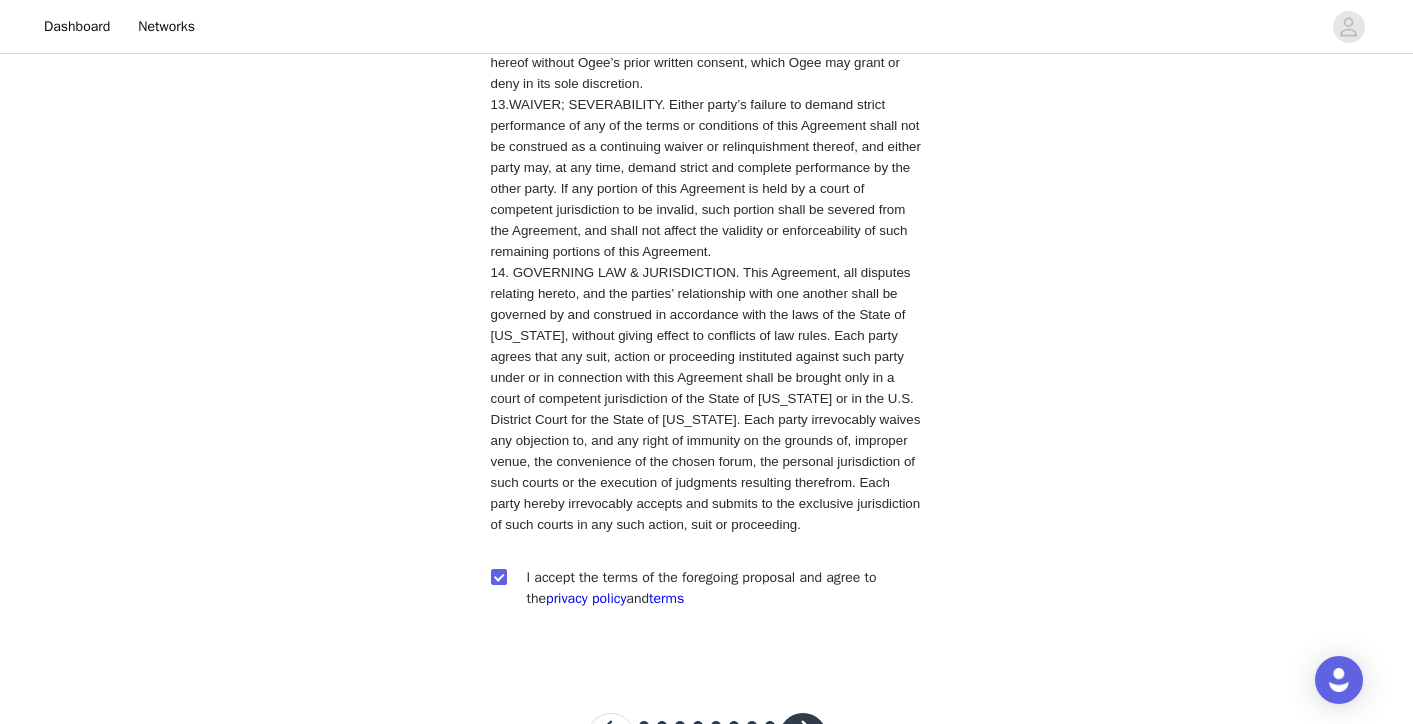 click at bounding box center [803, 737] 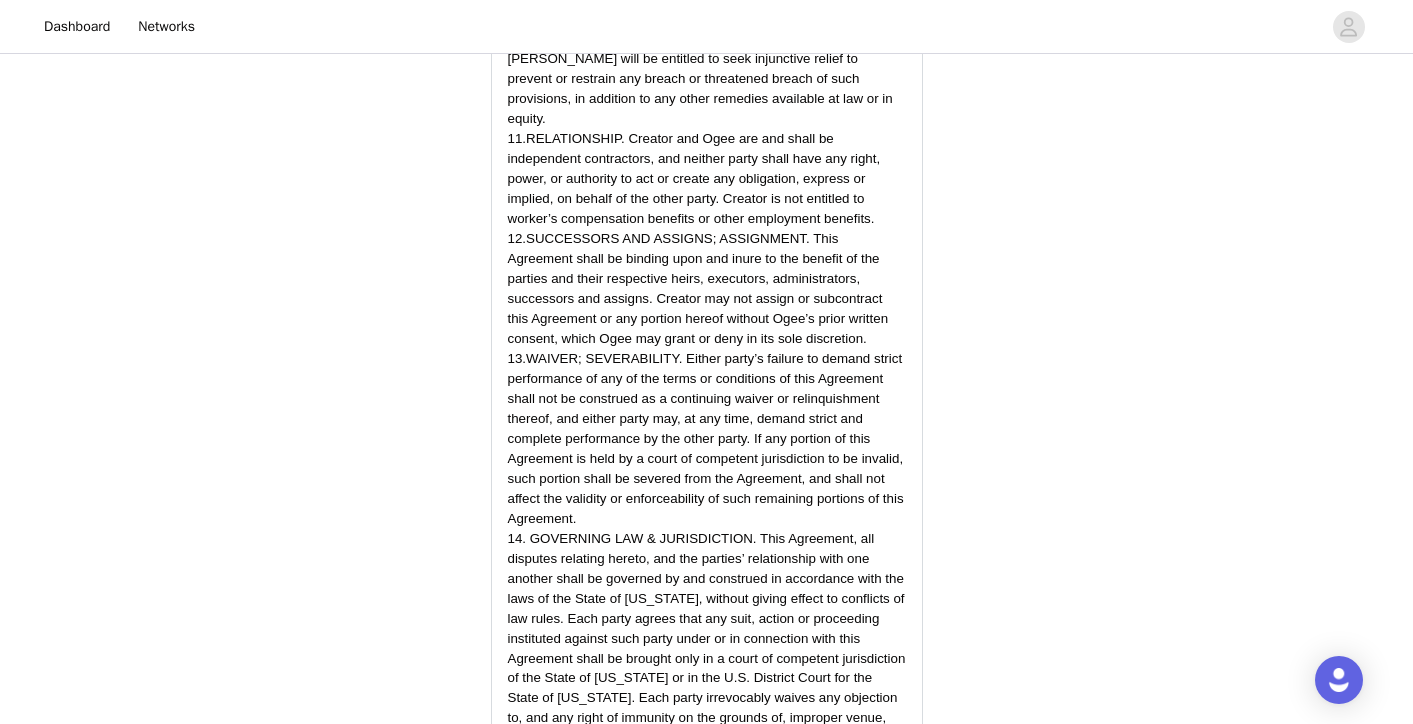 scroll, scrollTop: 5694, scrollLeft: 0, axis: vertical 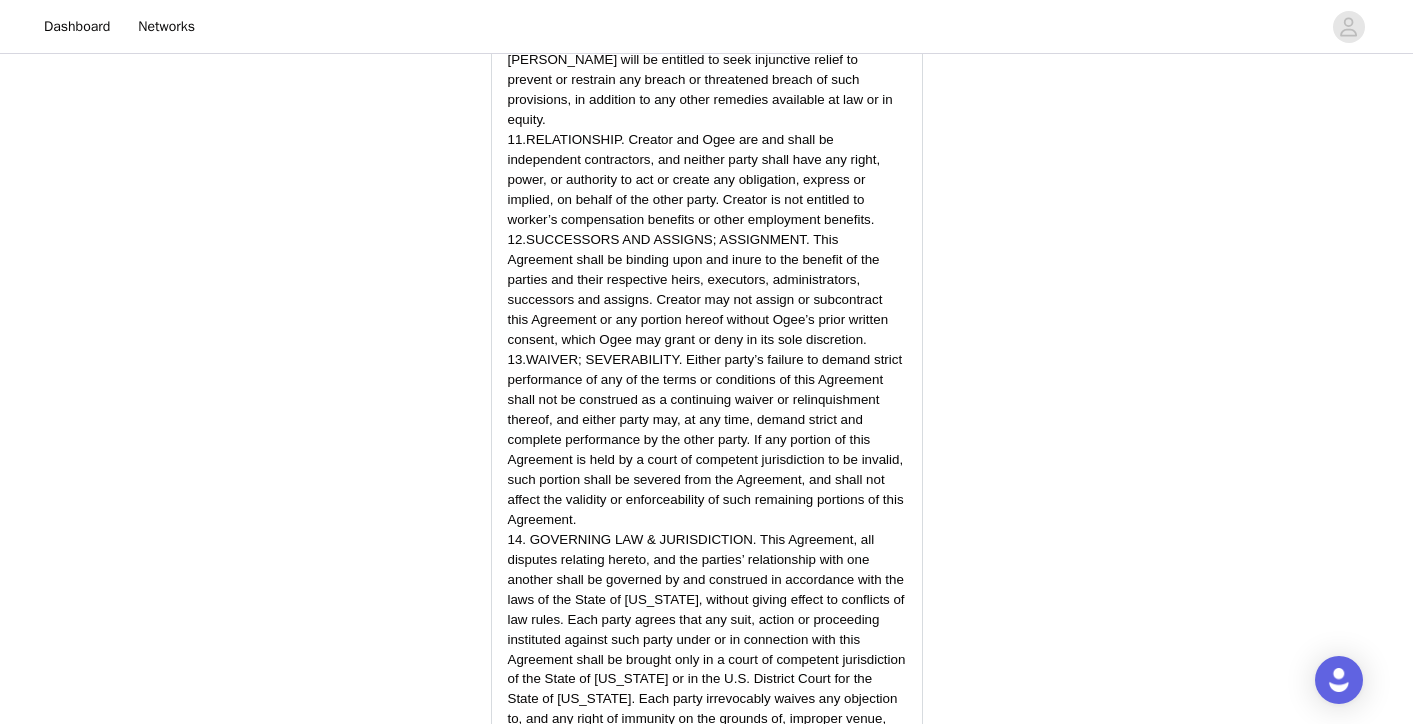 click on "Submit Proposal" at bounding box center [706, 988] 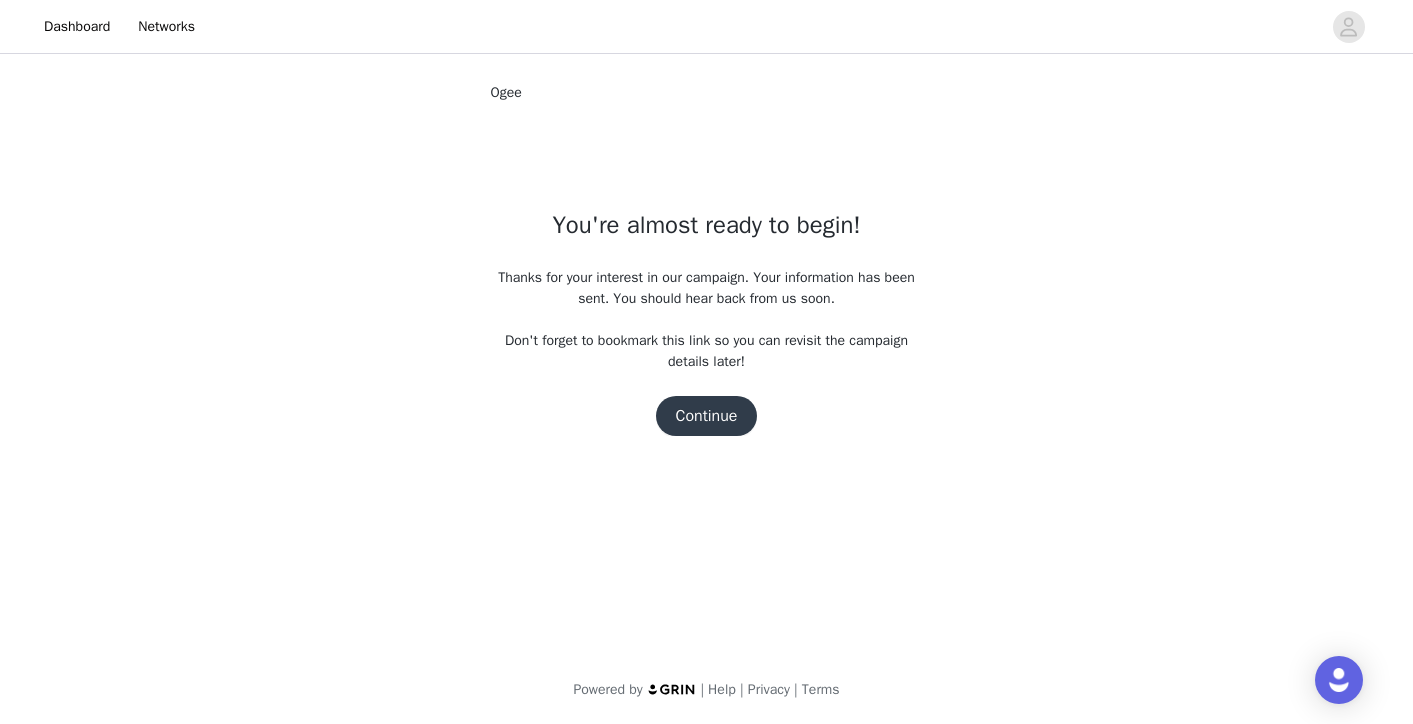 scroll, scrollTop: 0, scrollLeft: 0, axis: both 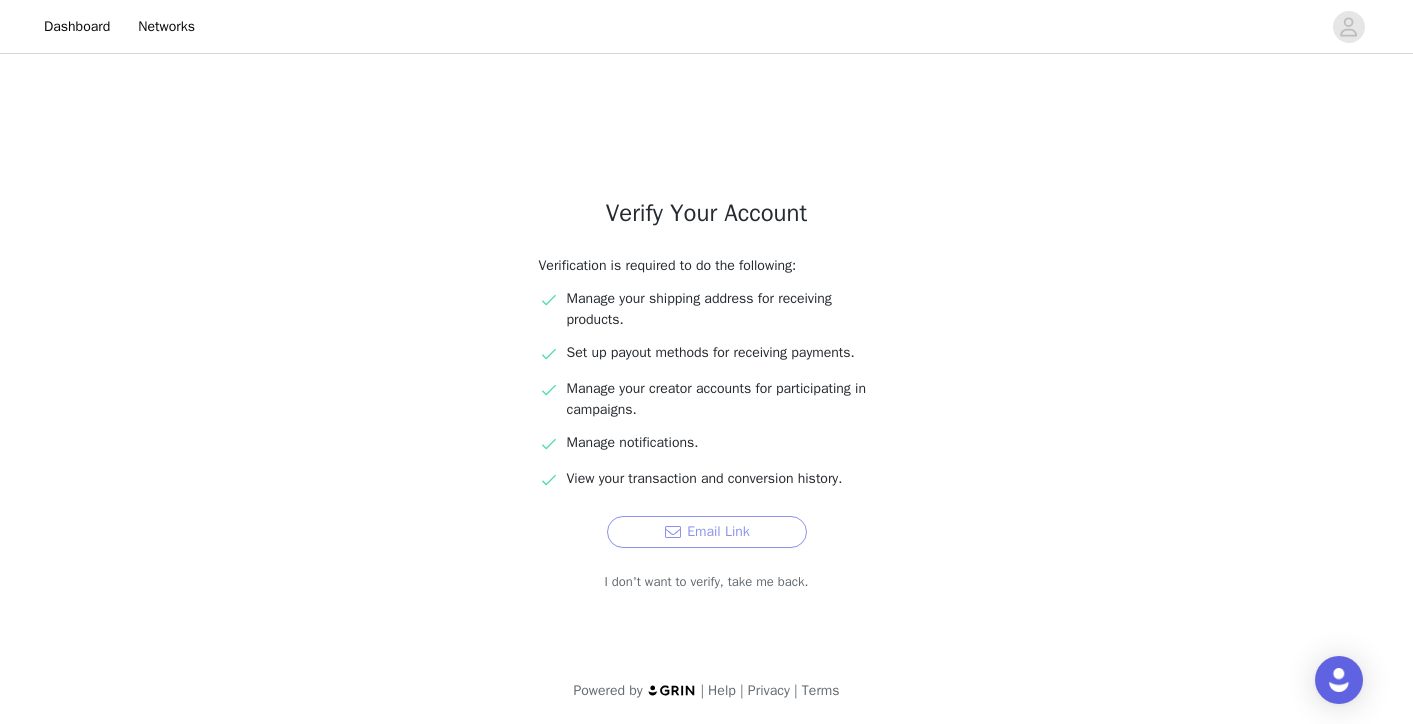 click on "Email Link" at bounding box center (707, 532) 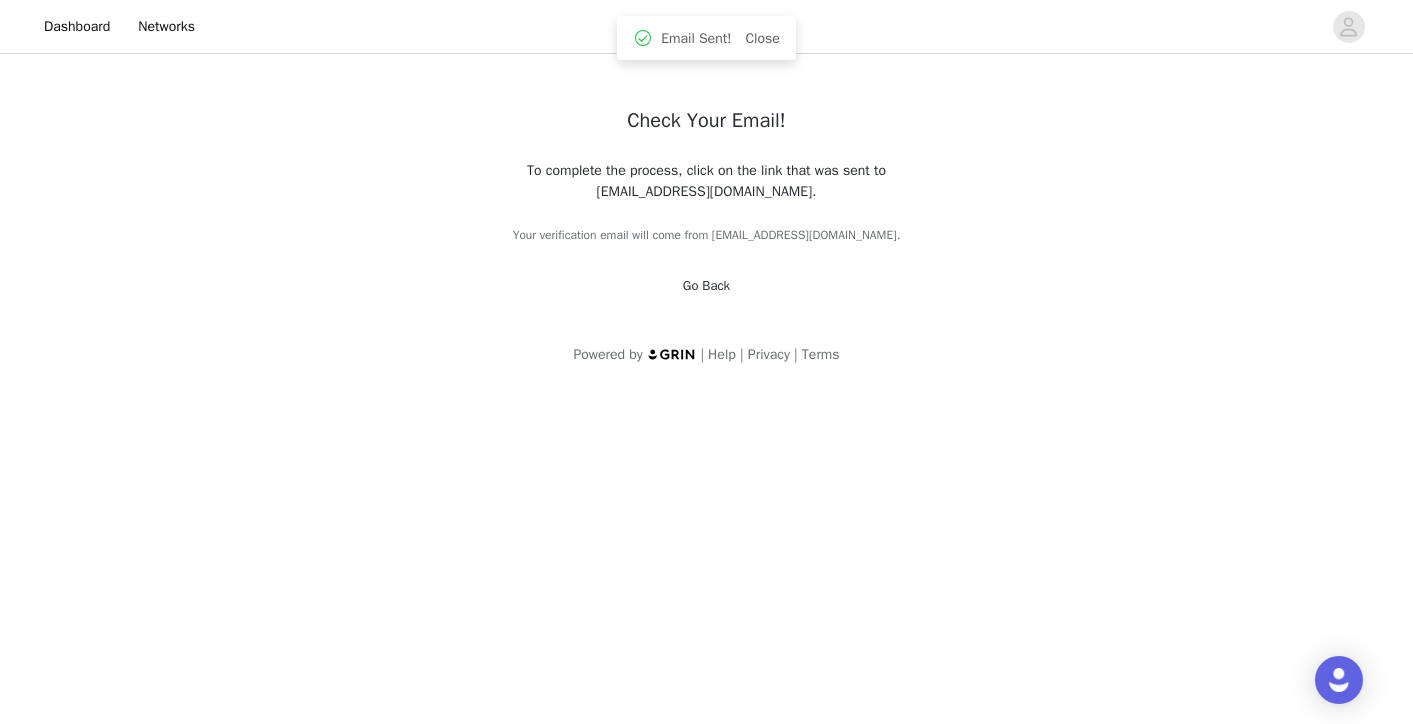 scroll, scrollTop: 0, scrollLeft: 0, axis: both 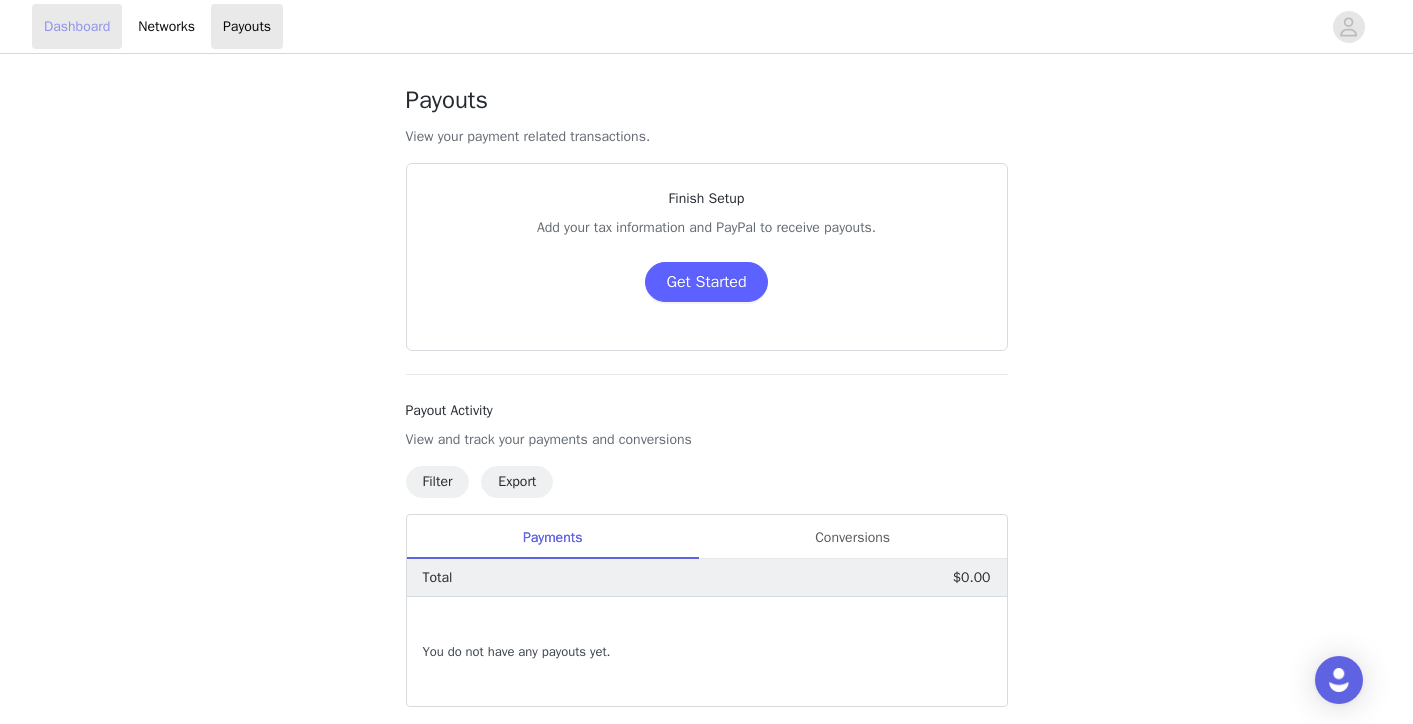click on "Dashboard" at bounding box center (77, 26) 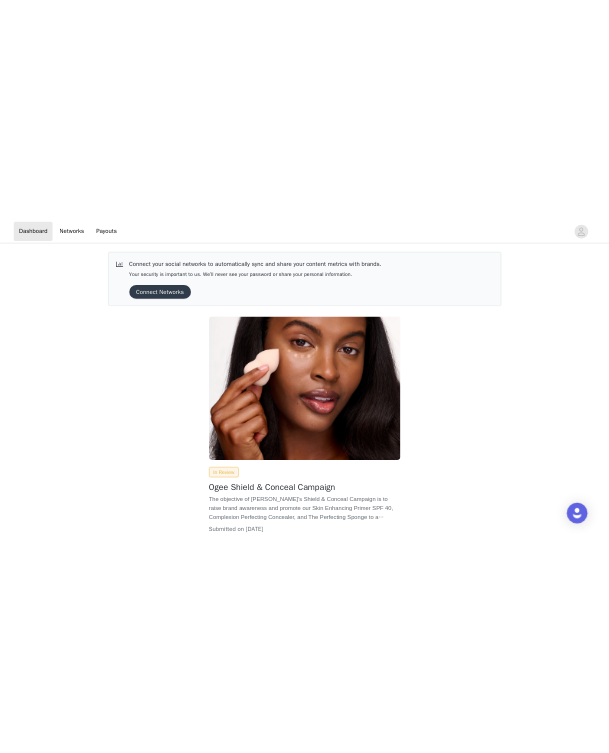 scroll, scrollTop: 0, scrollLeft: 0, axis: both 